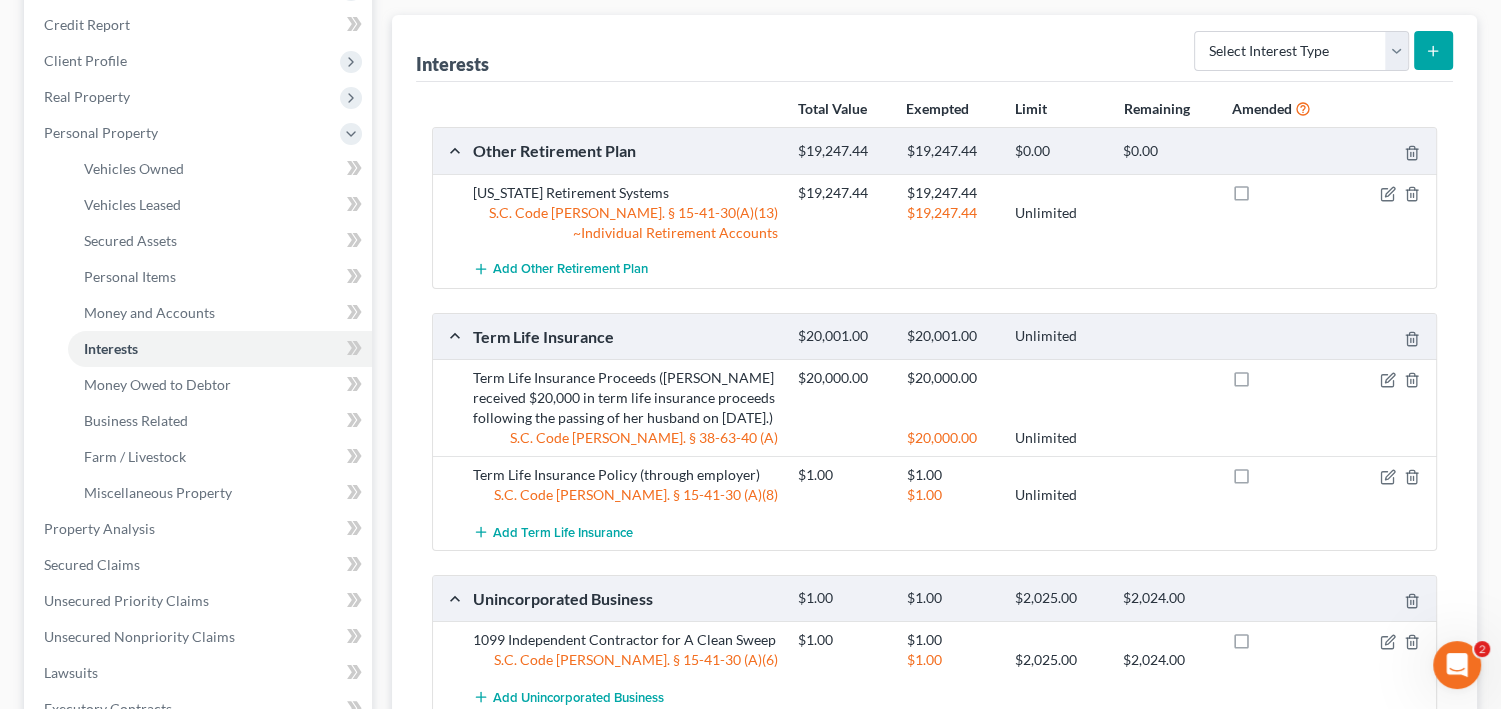 scroll, scrollTop: 0, scrollLeft: 0, axis: both 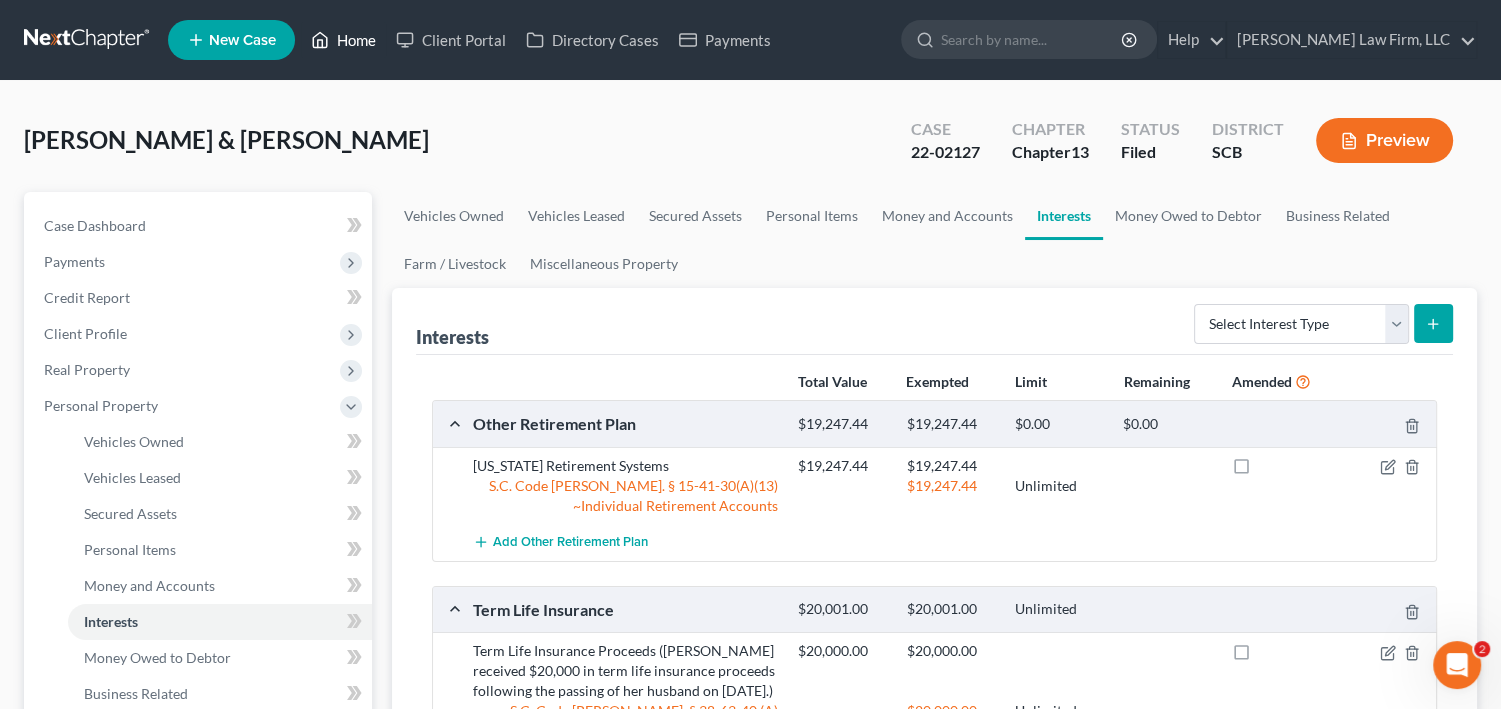 click on "Home" at bounding box center [343, 40] 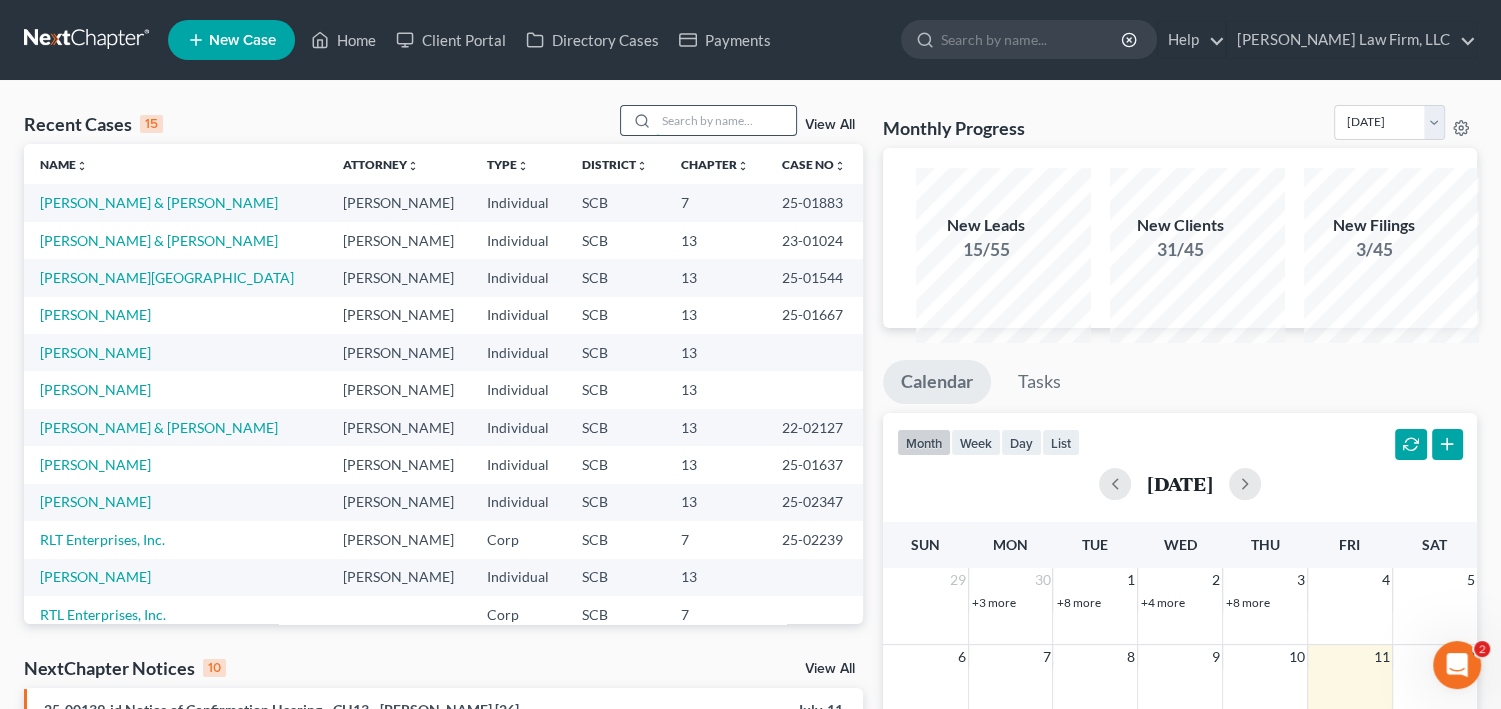 click at bounding box center (726, 120) 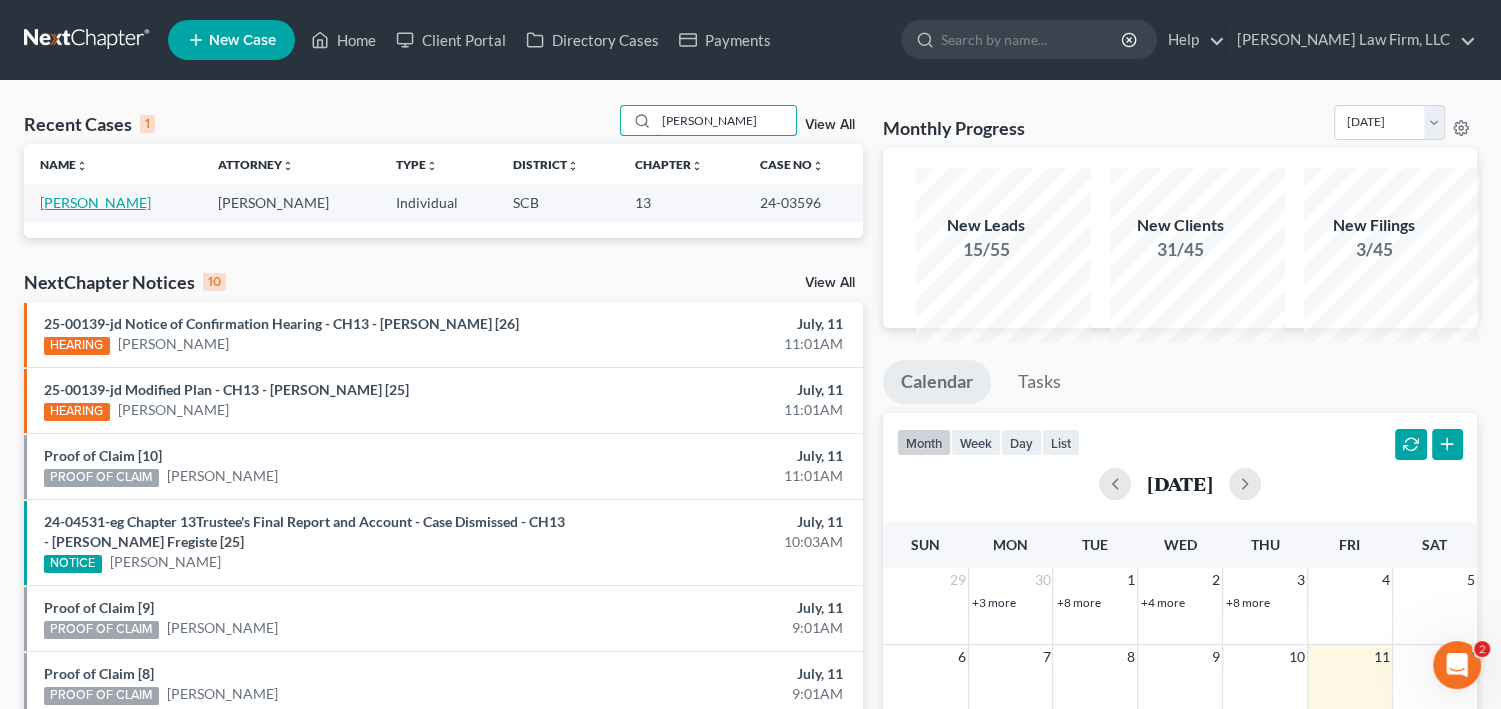 type on "[PERSON_NAME]" 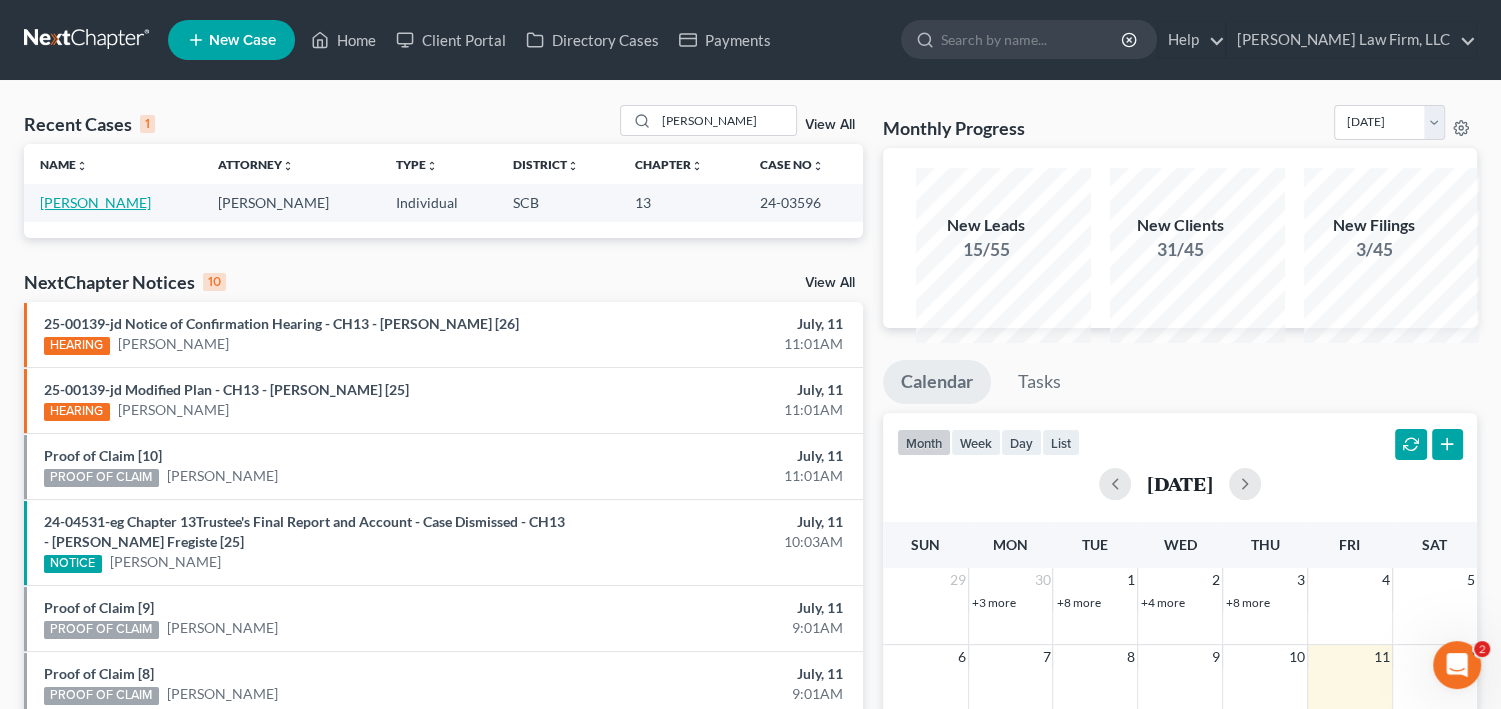 click on "[PERSON_NAME]" at bounding box center [95, 202] 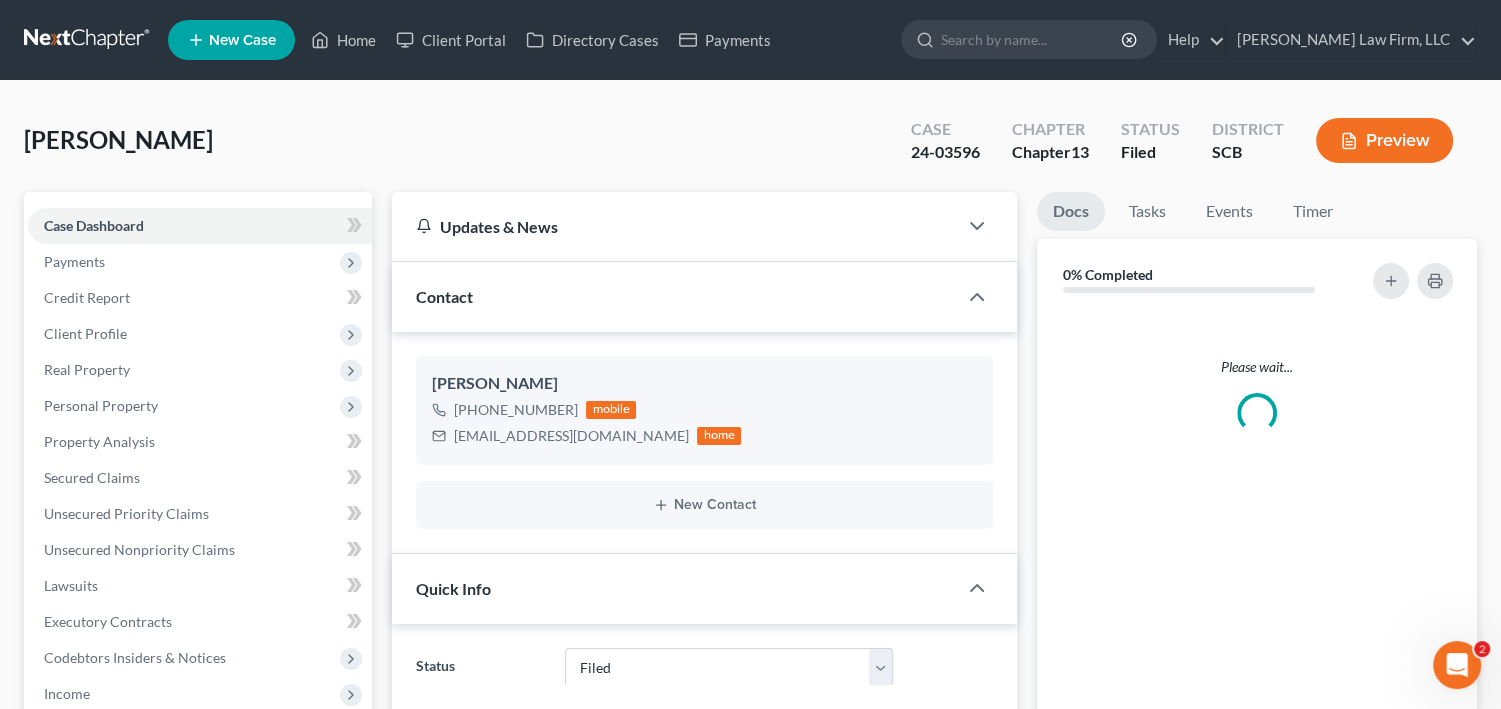 select on "2" 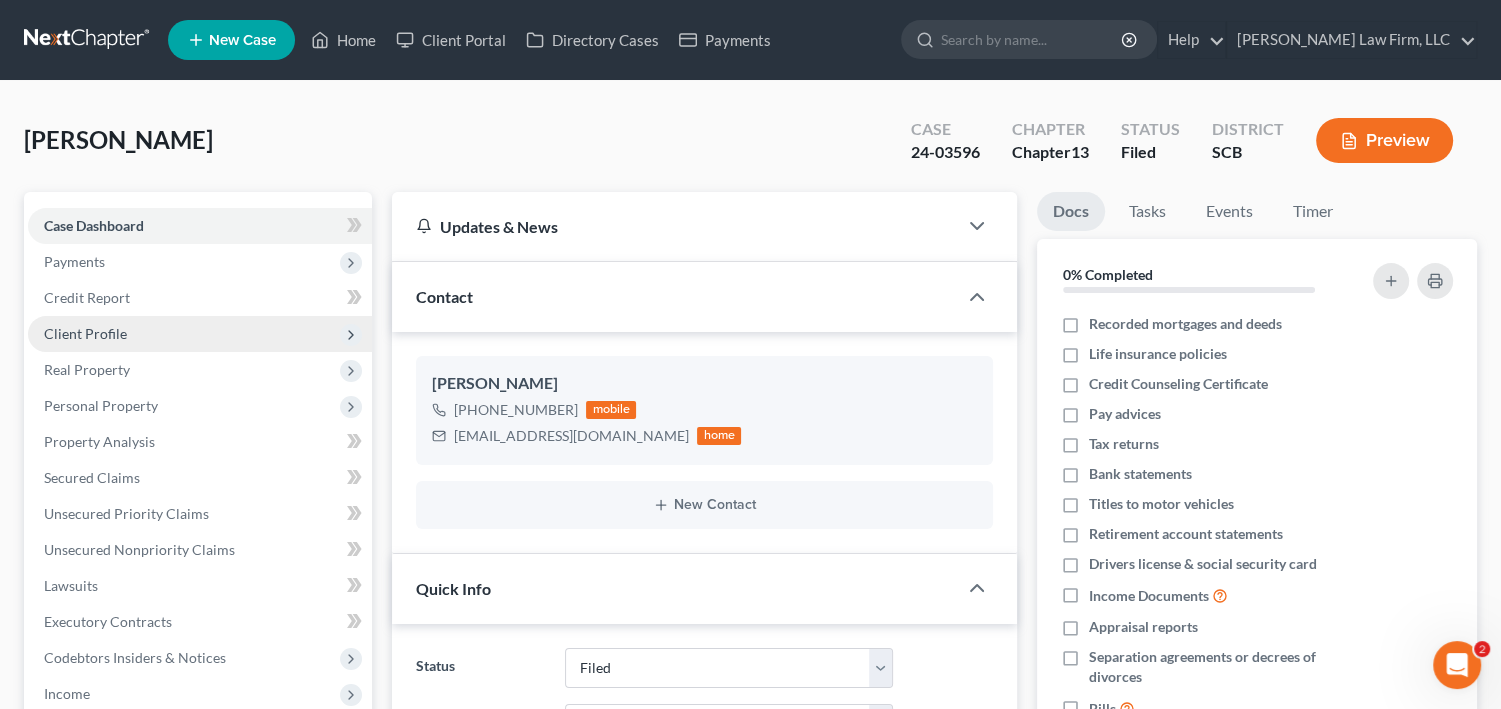 scroll, scrollTop: 604, scrollLeft: 0, axis: vertical 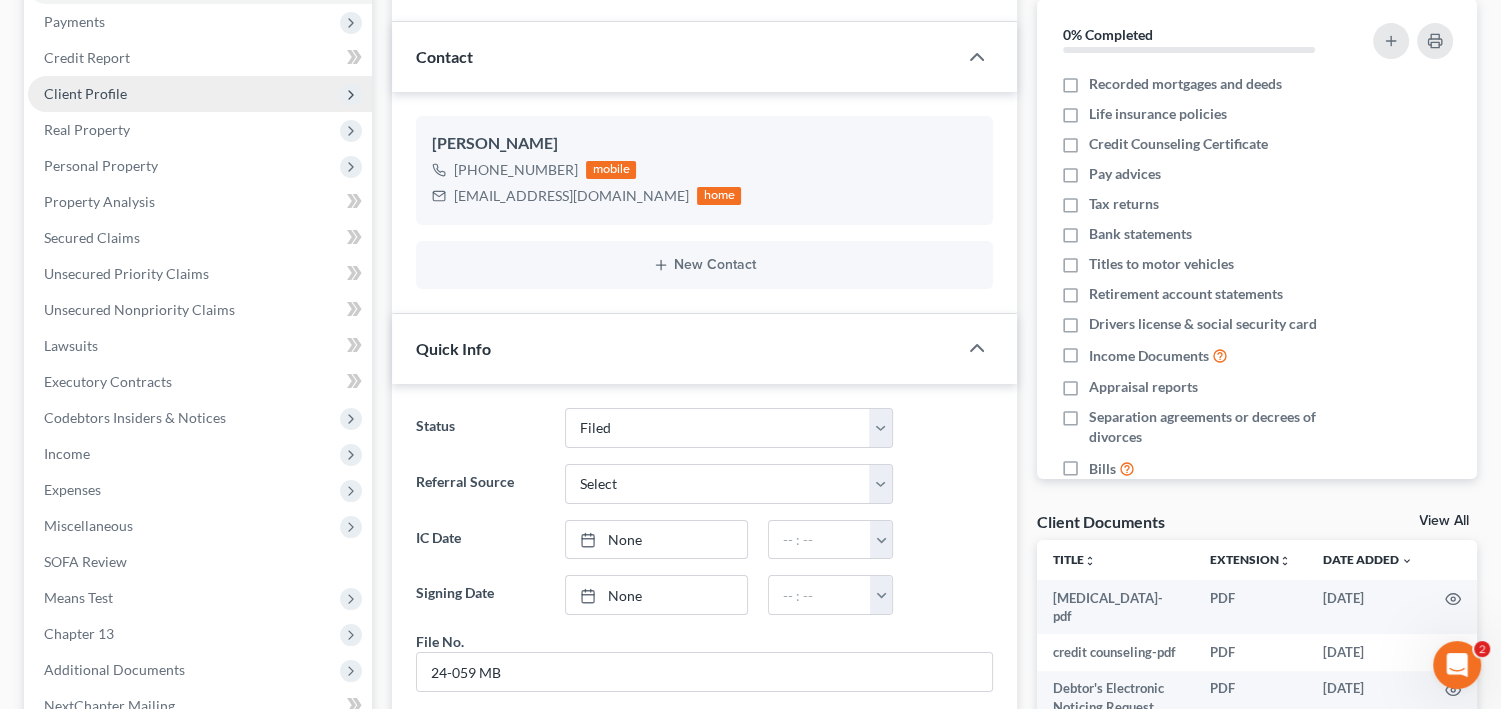 click on "Client Profile" at bounding box center (85, 93) 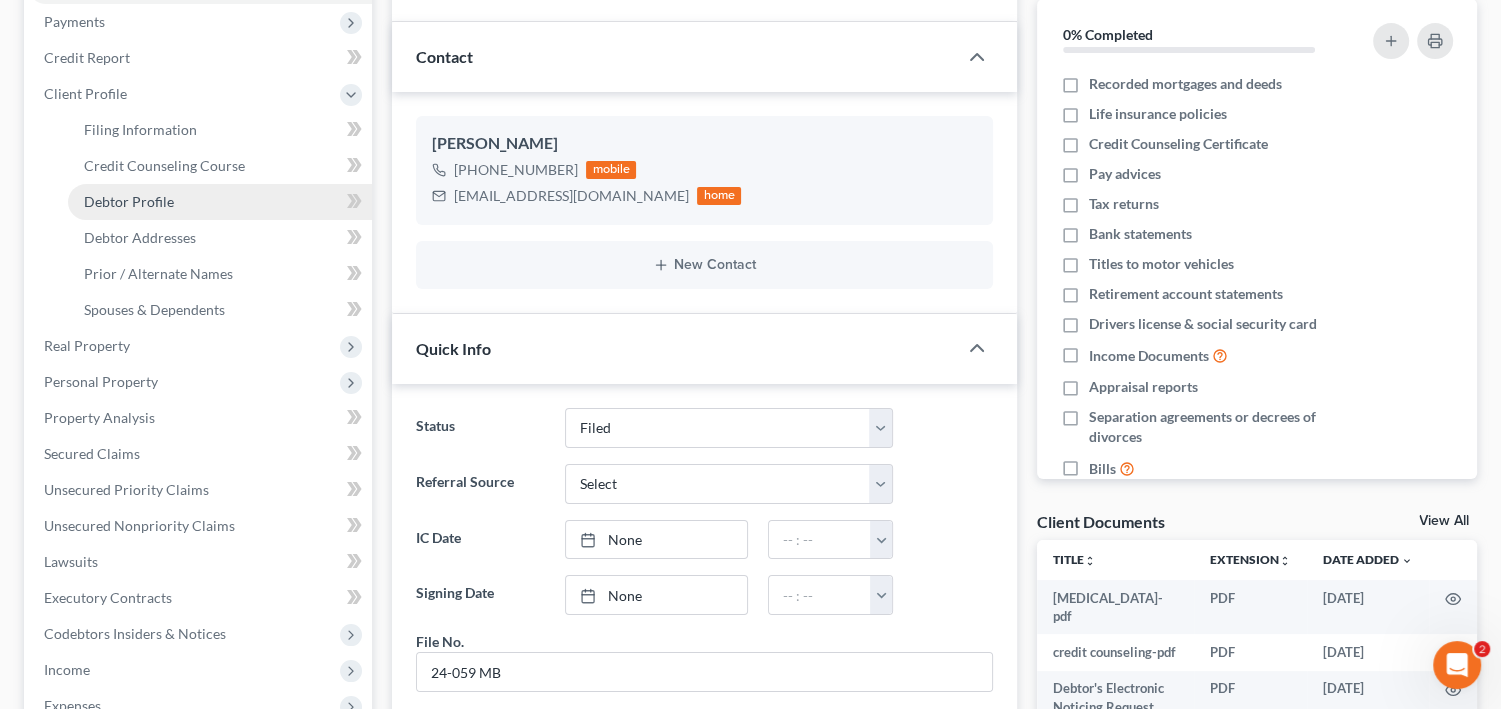 click on "Debtor Profile" at bounding box center [129, 201] 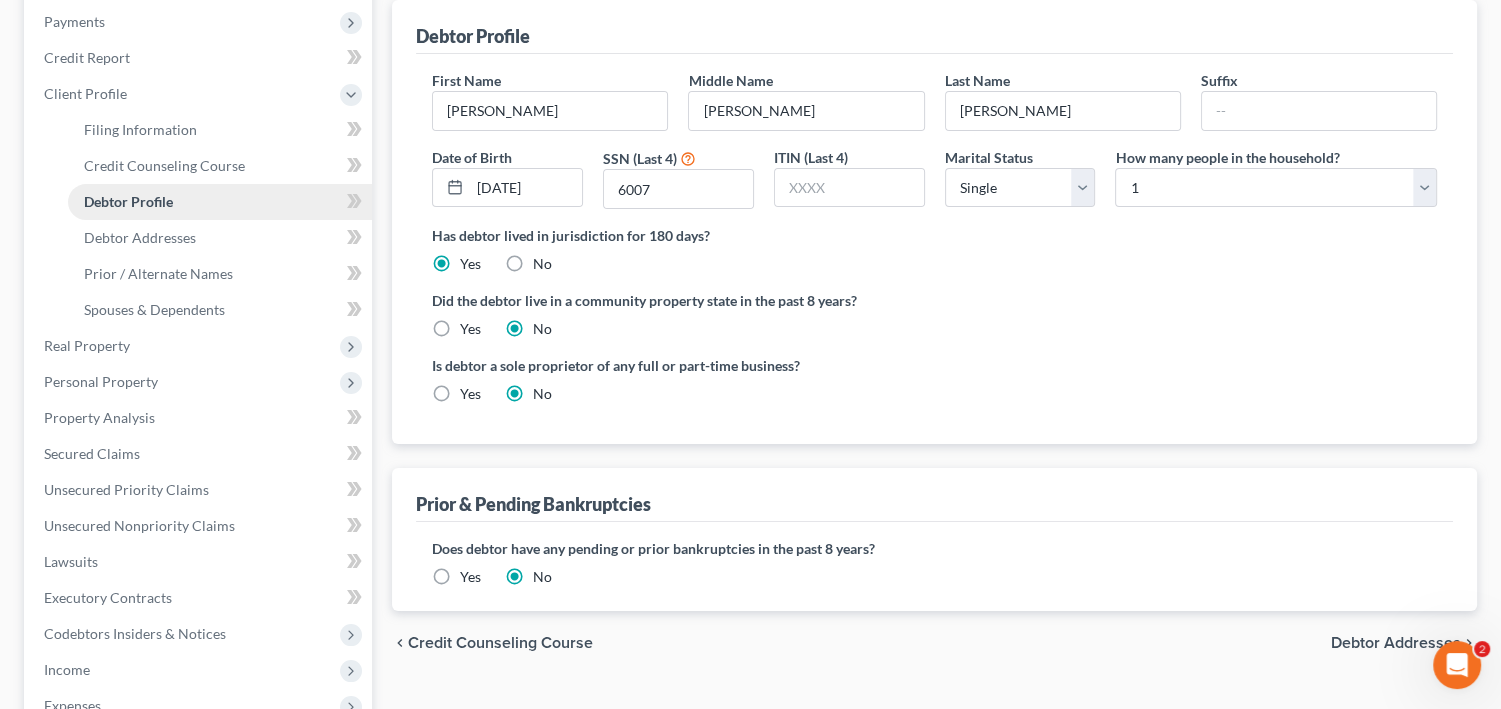 scroll, scrollTop: 136, scrollLeft: 0, axis: vertical 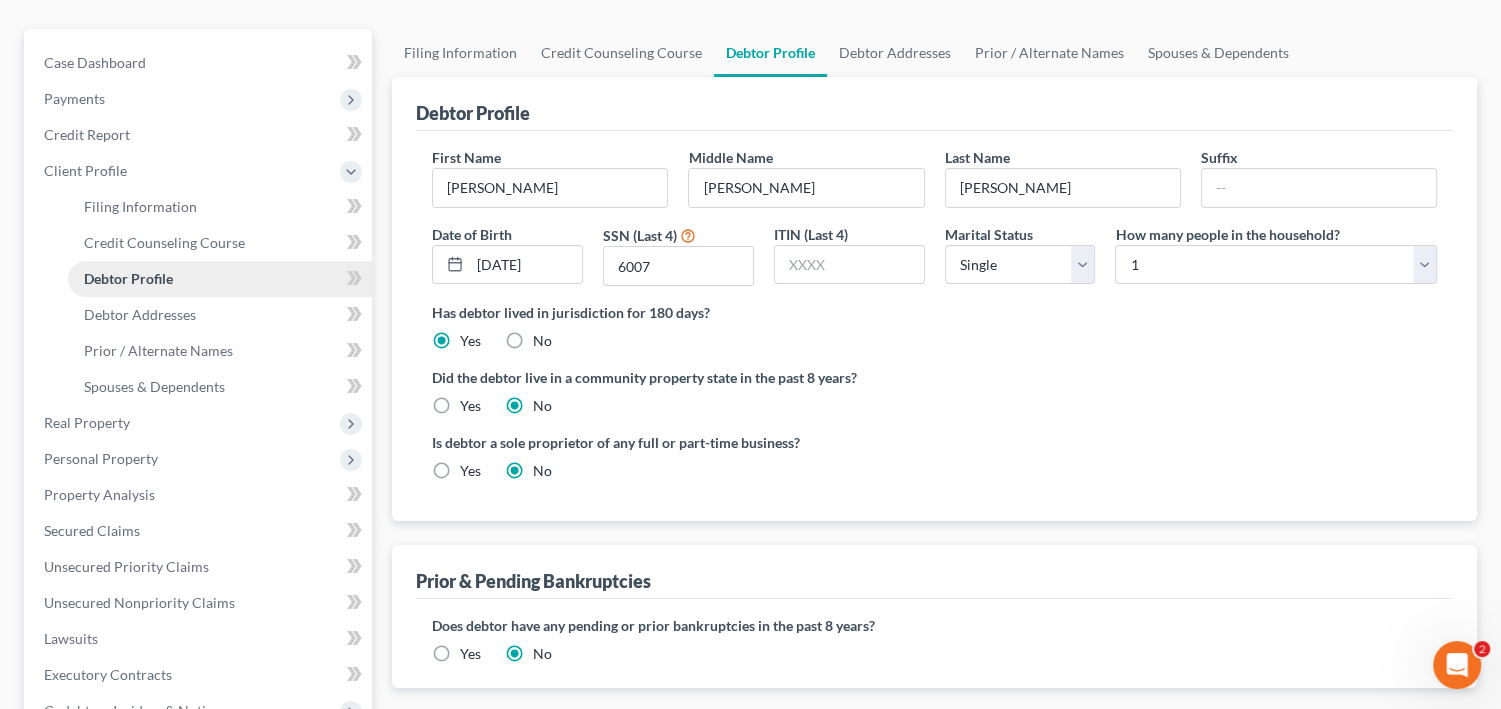 radio on "true" 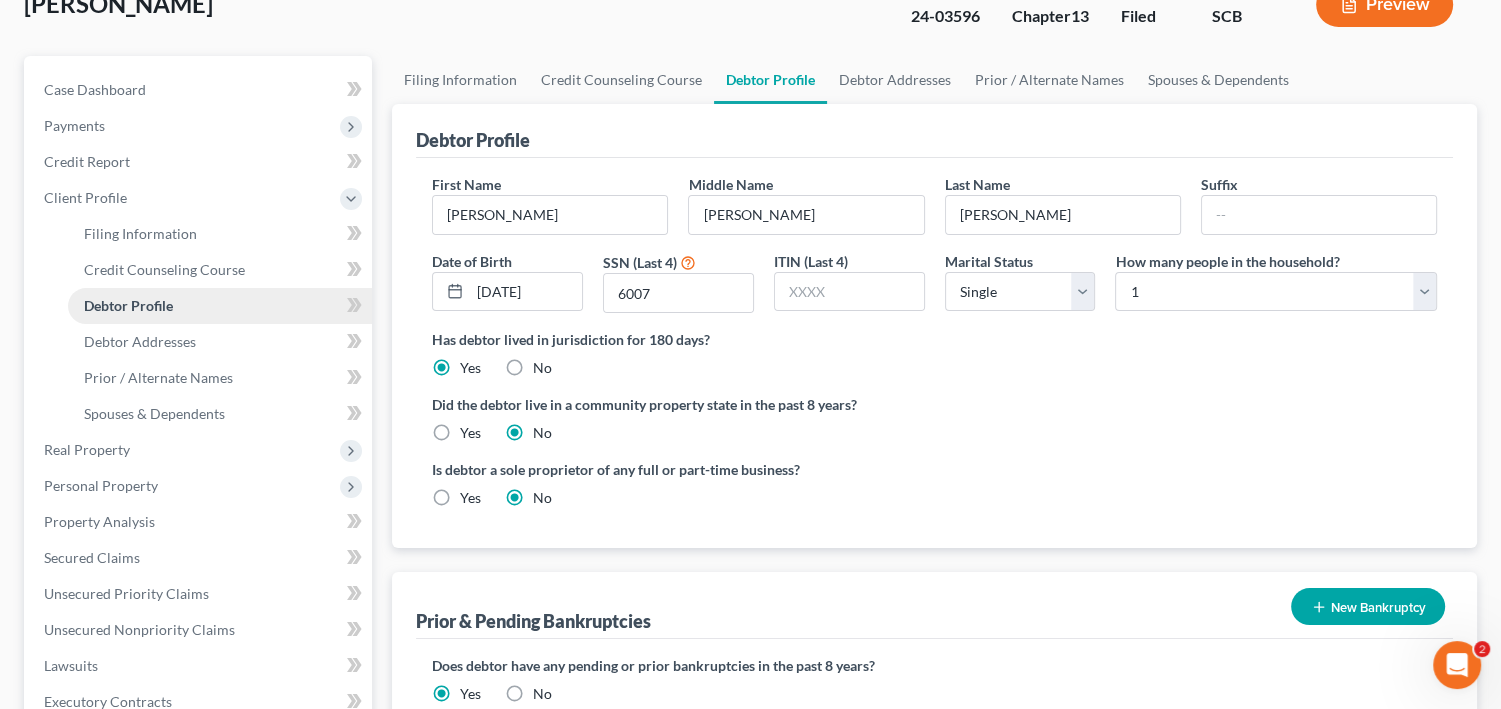 scroll, scrollTop: 0, scrollLeft: 0, axis: both 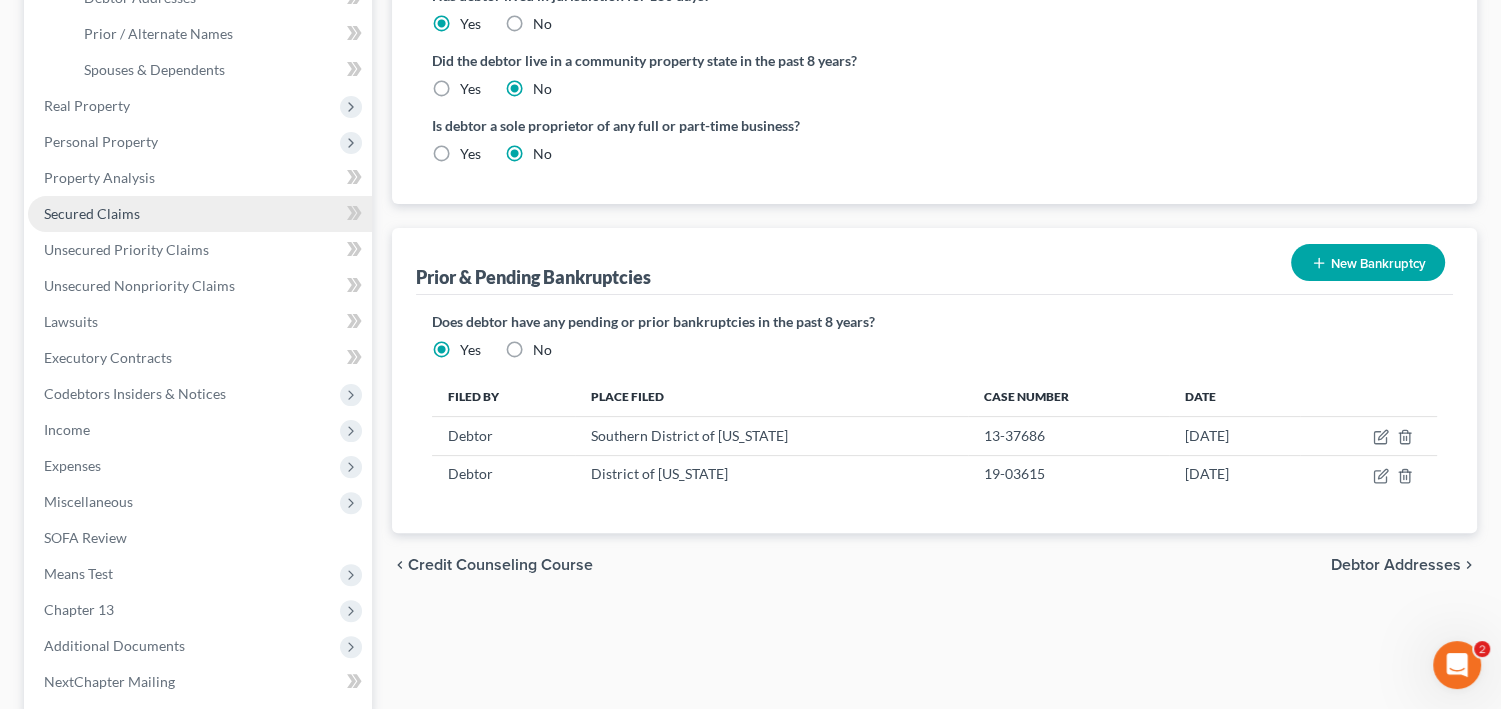 click on "Secured Claims" at bounding box center (92, 213) 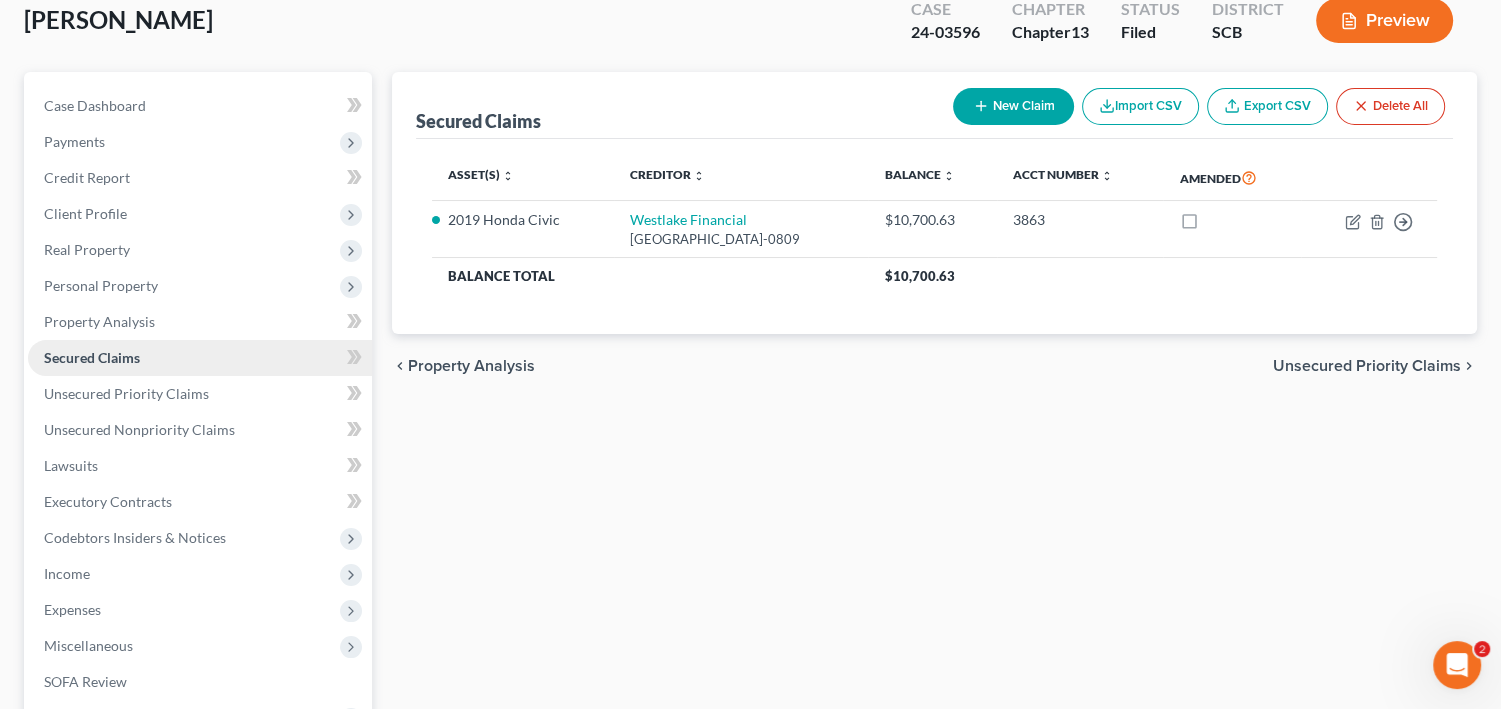 scroll, scrollTop: 0, scrollLeft: 0, axis: both 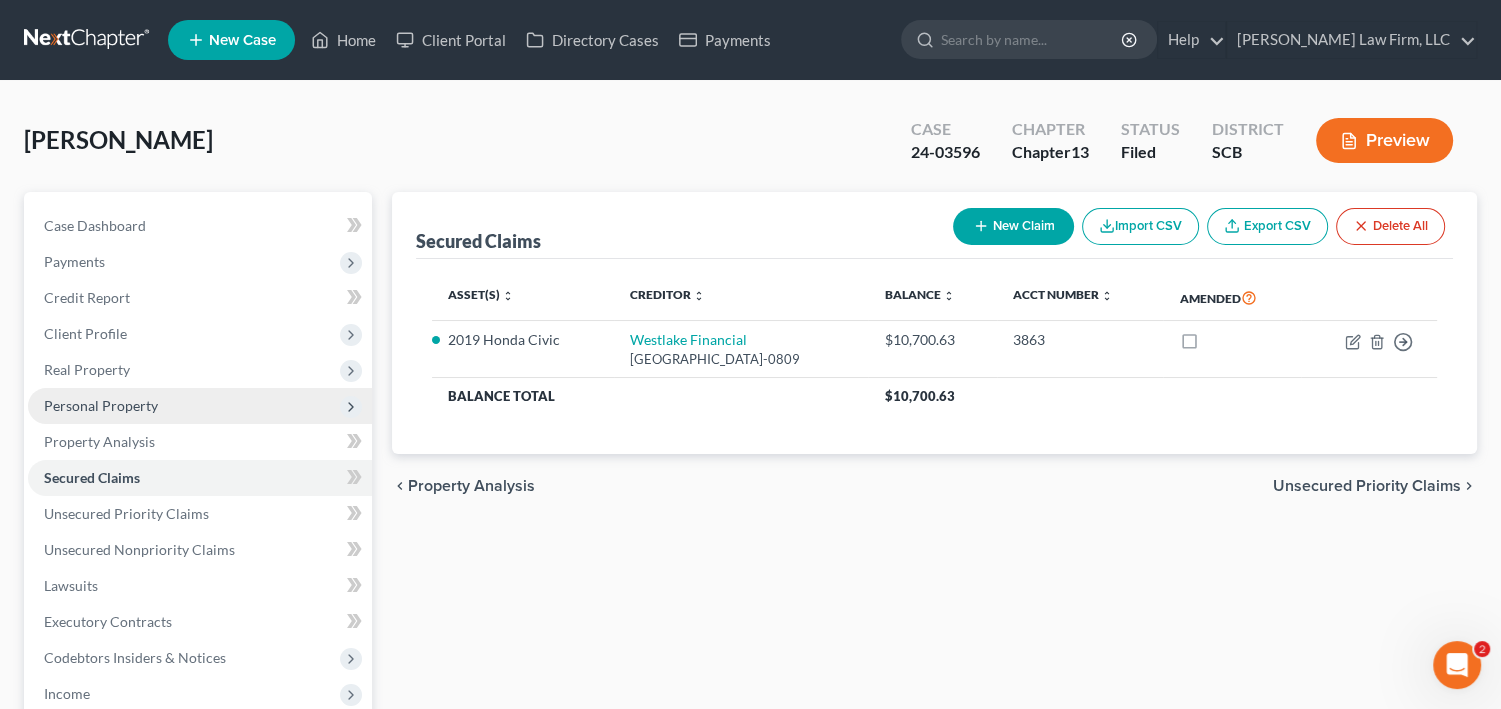 click on "Personal Property" at bounding box center (101, 405) 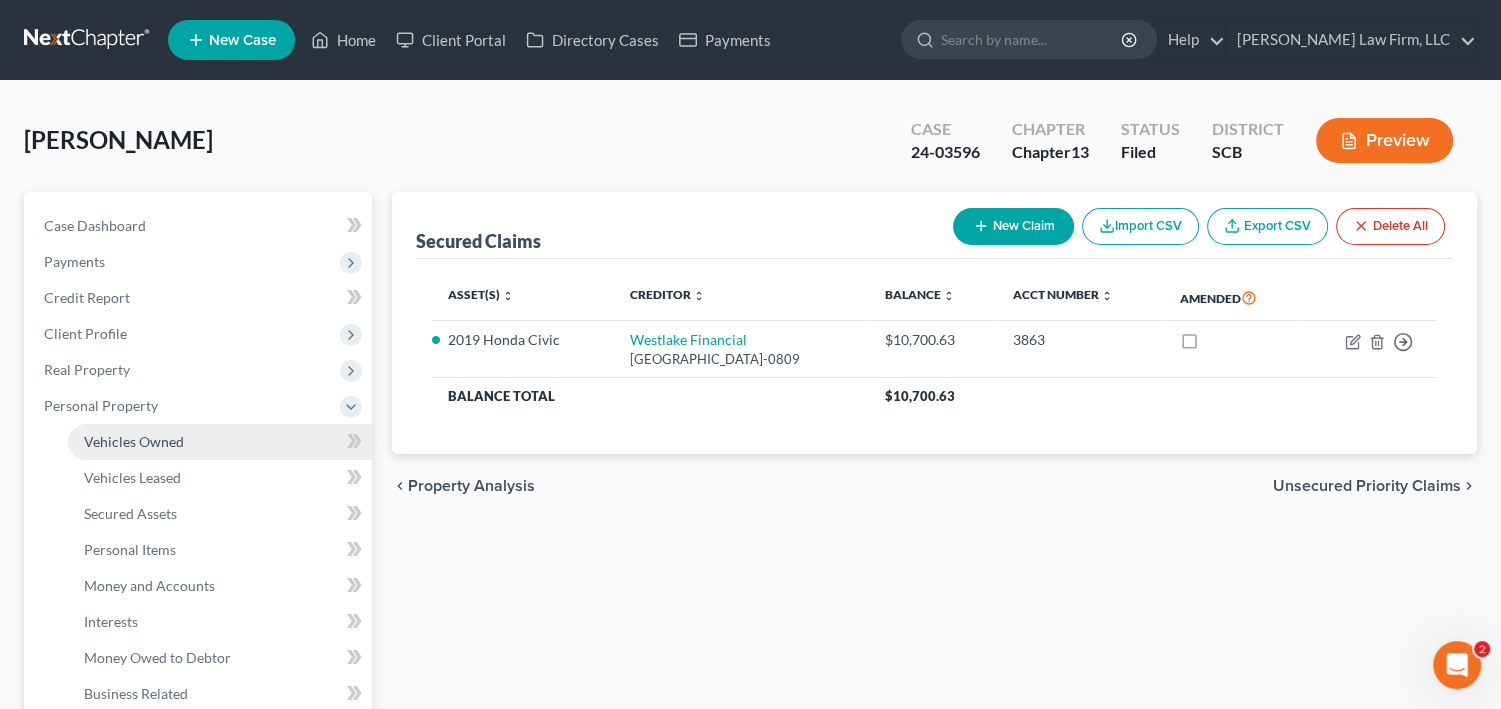 click on "Vehicles Owned" at bounding box center [134, 441] 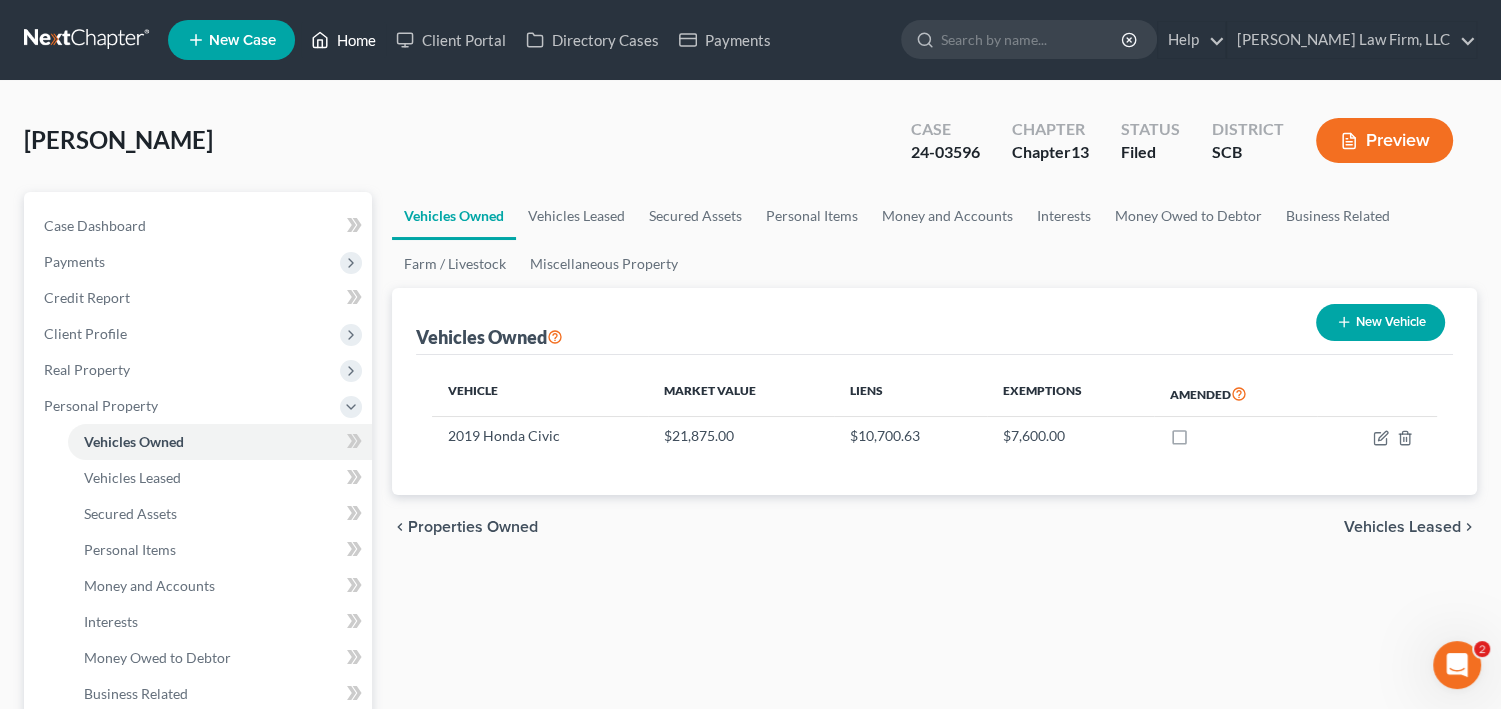 click on "Home" at bounding box center [343, 40] 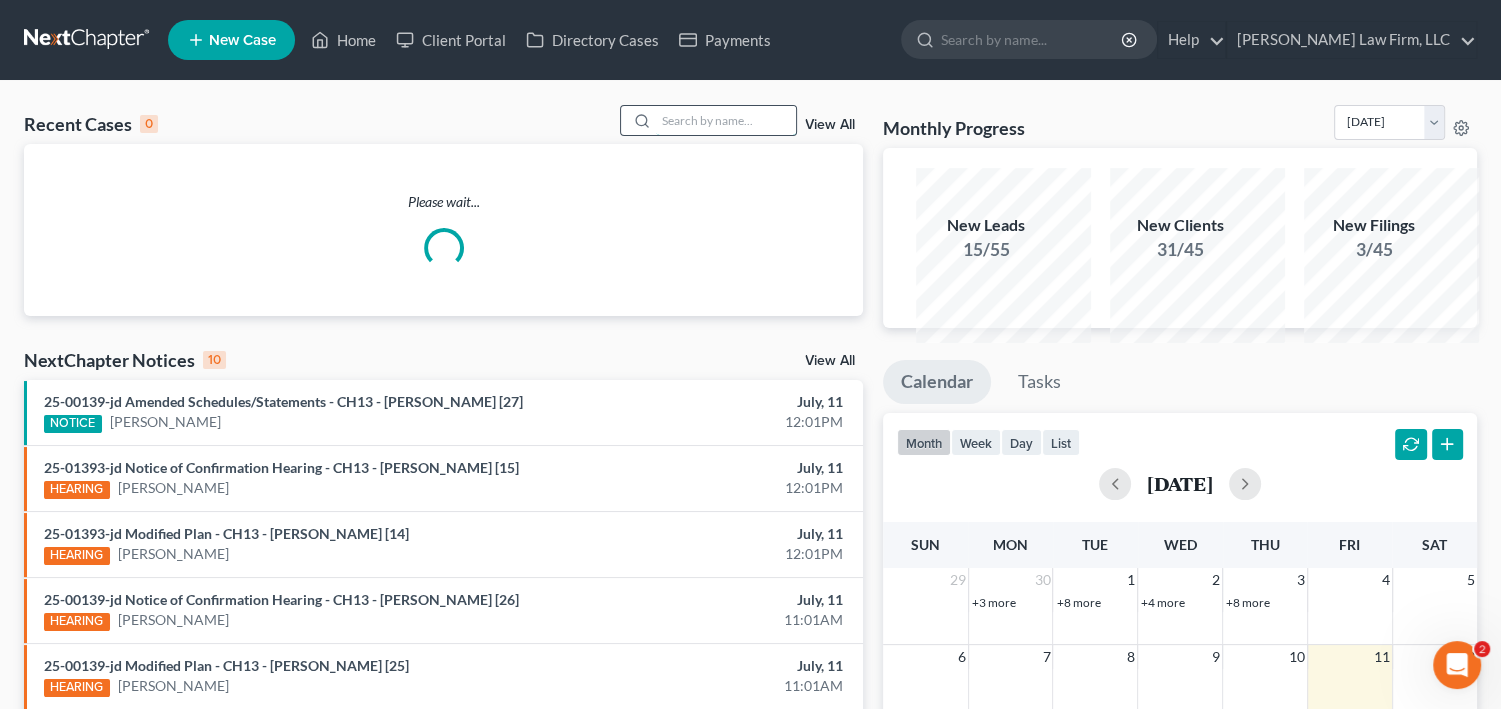 click at bounding box center (726, 120) 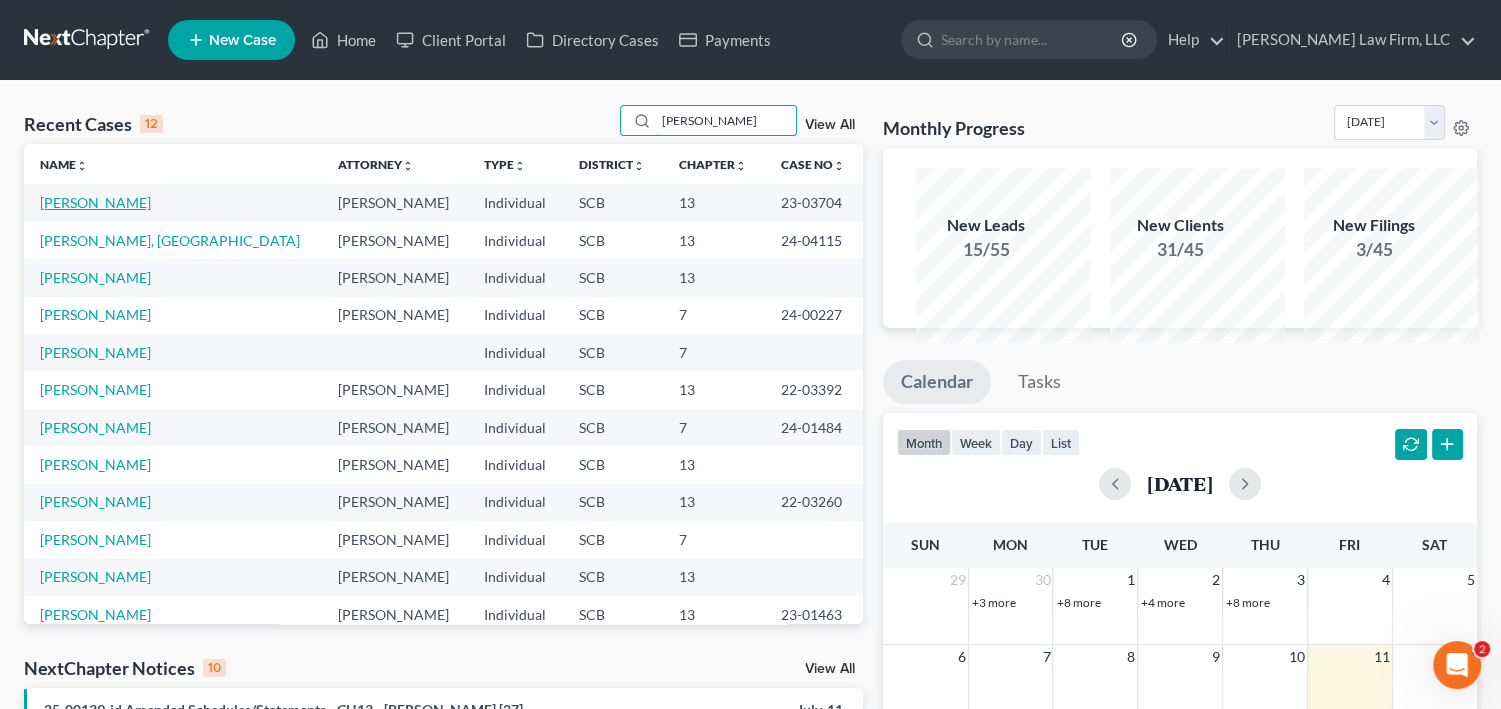type on "[PERSON_NAME]" 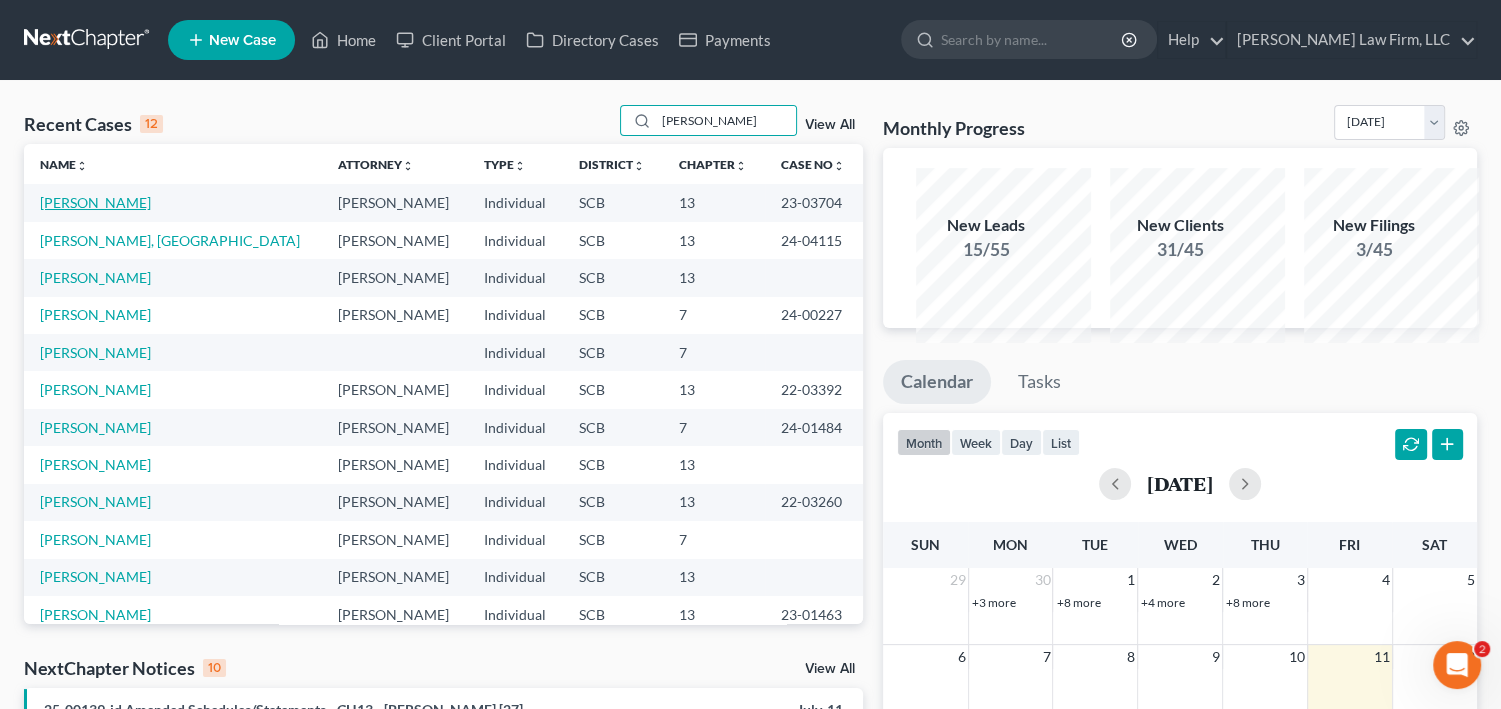 click on "[PERSON_NAME]" at bounding box center (95, 202) 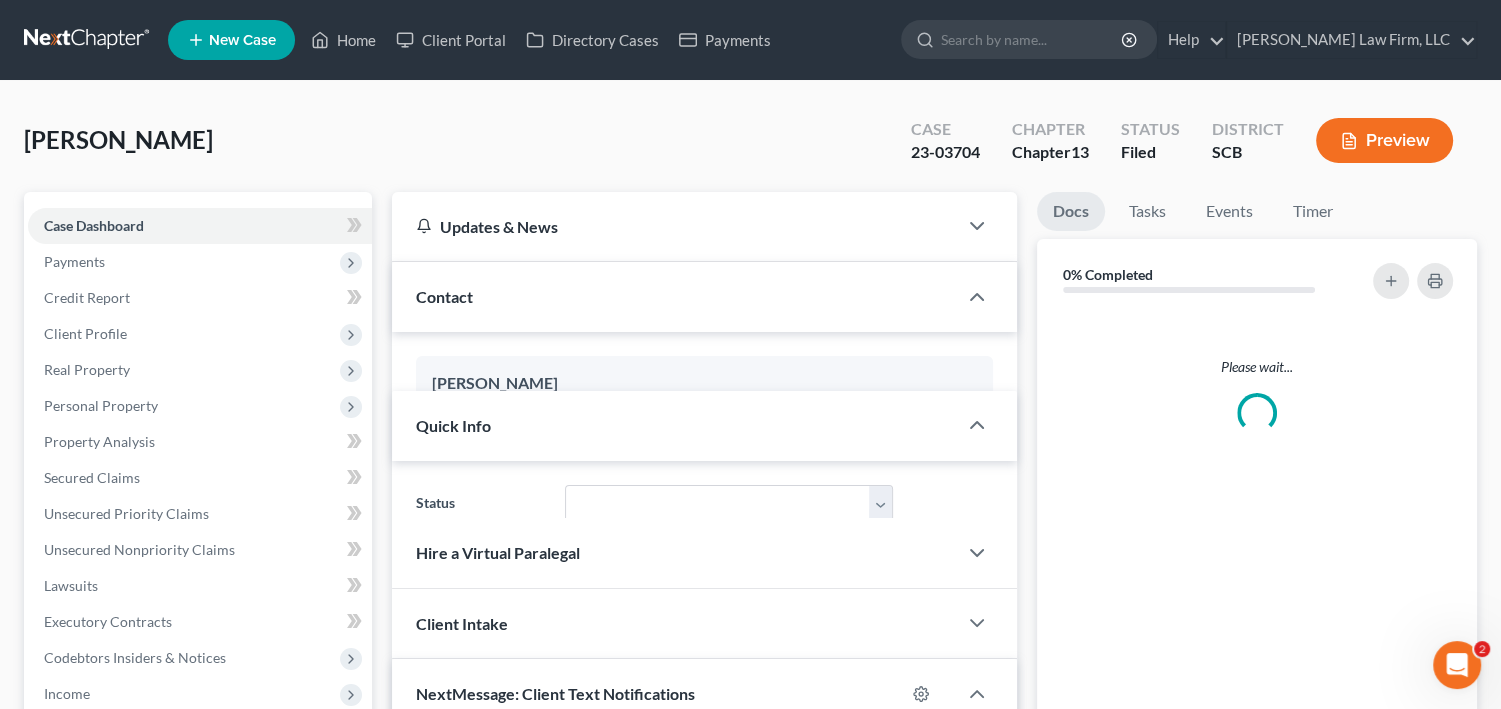 select on "2" 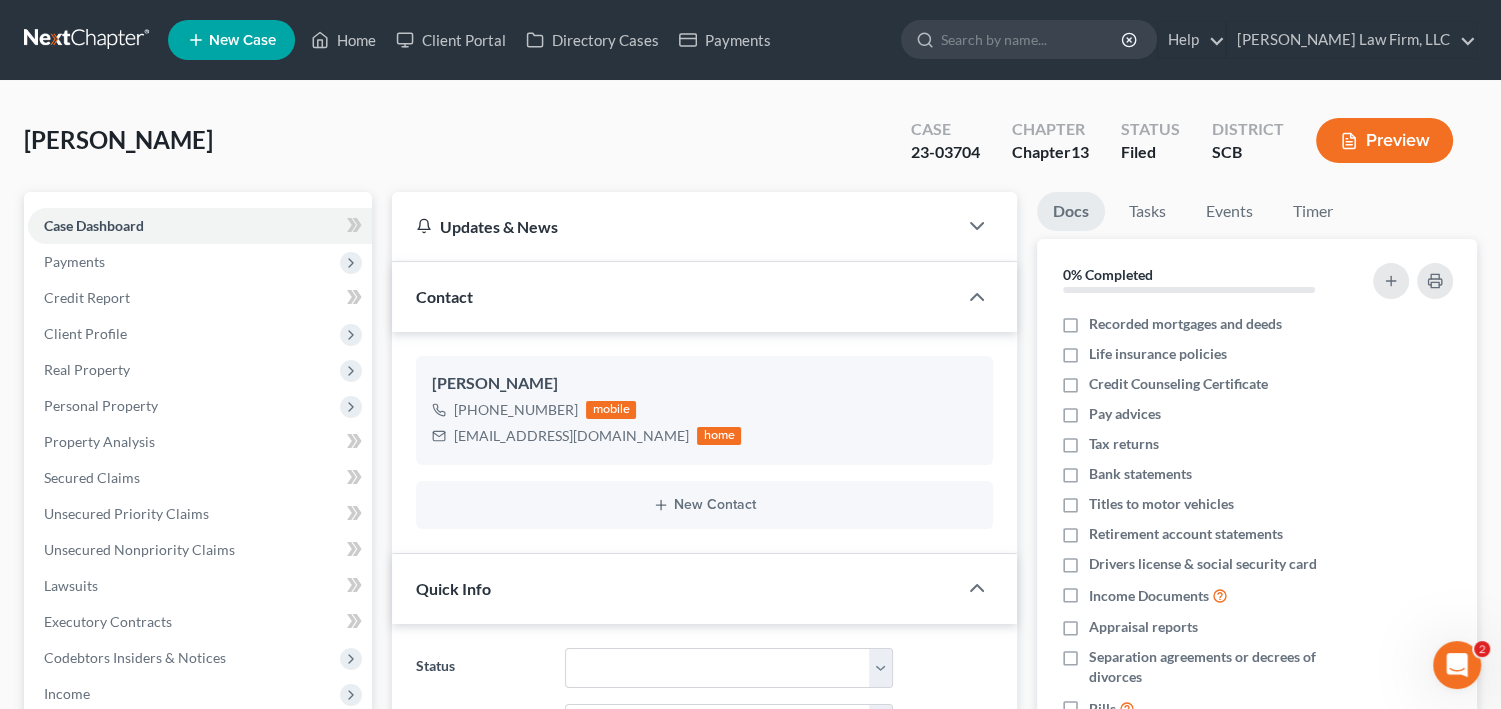 scroll, scrollTop: 5034, scrollLeft: 0, axis: vertical 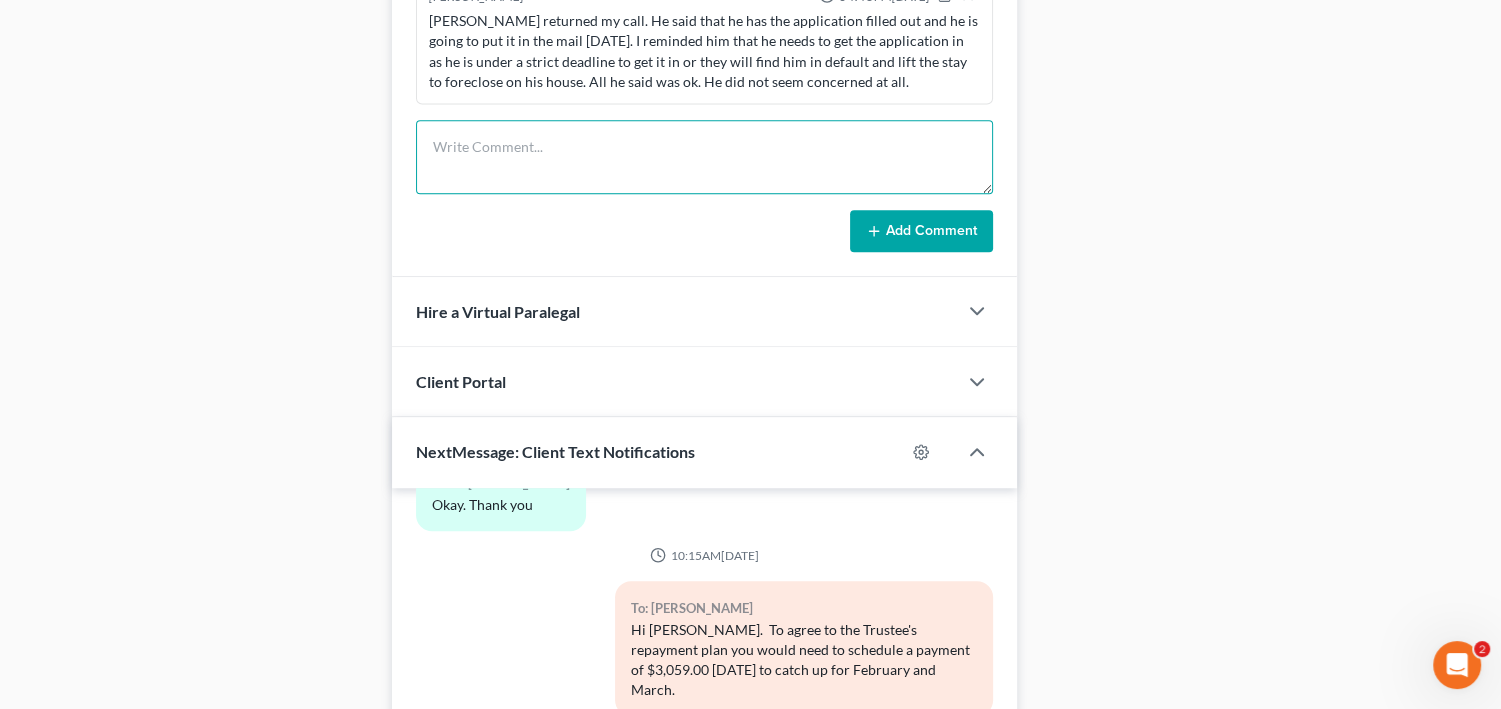 click at bounding box center [704, 157] 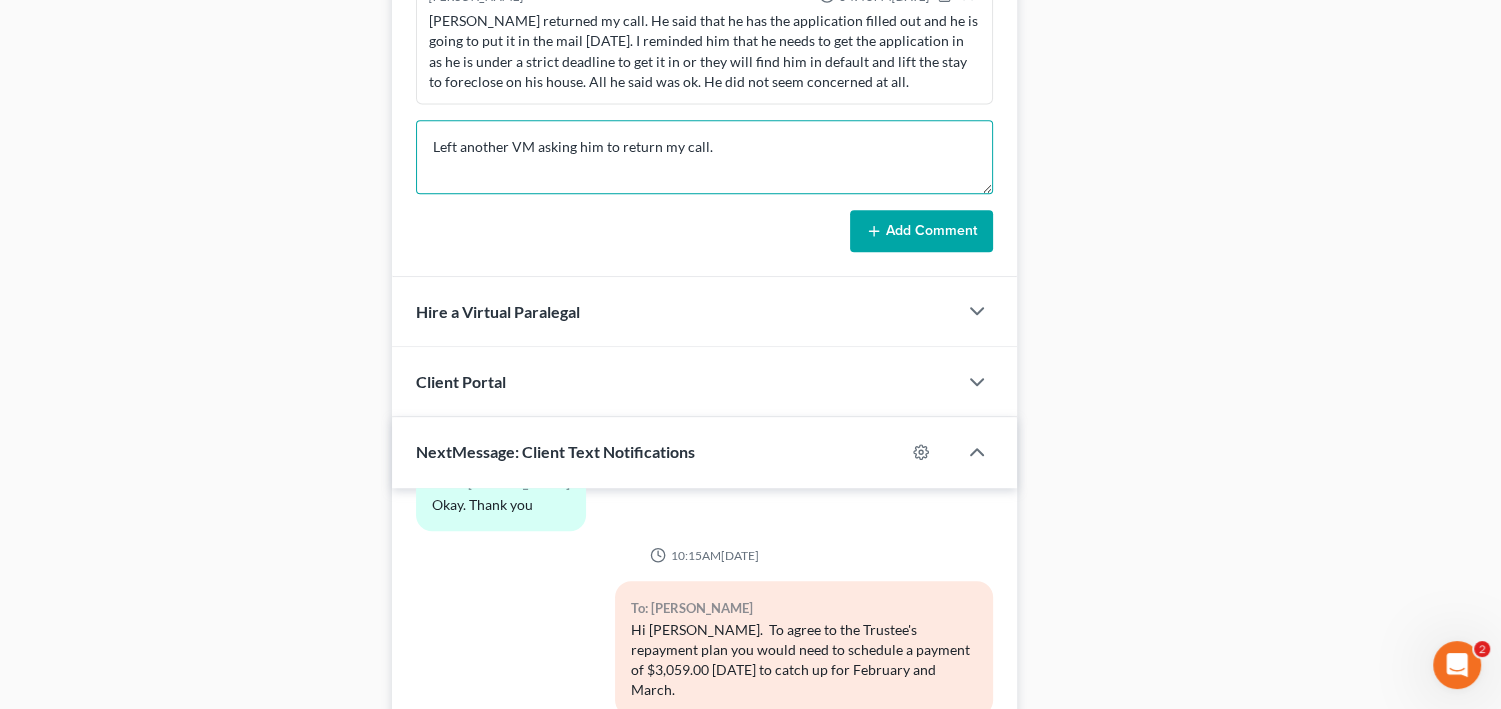 type on "Left another VM asking him to return my call." 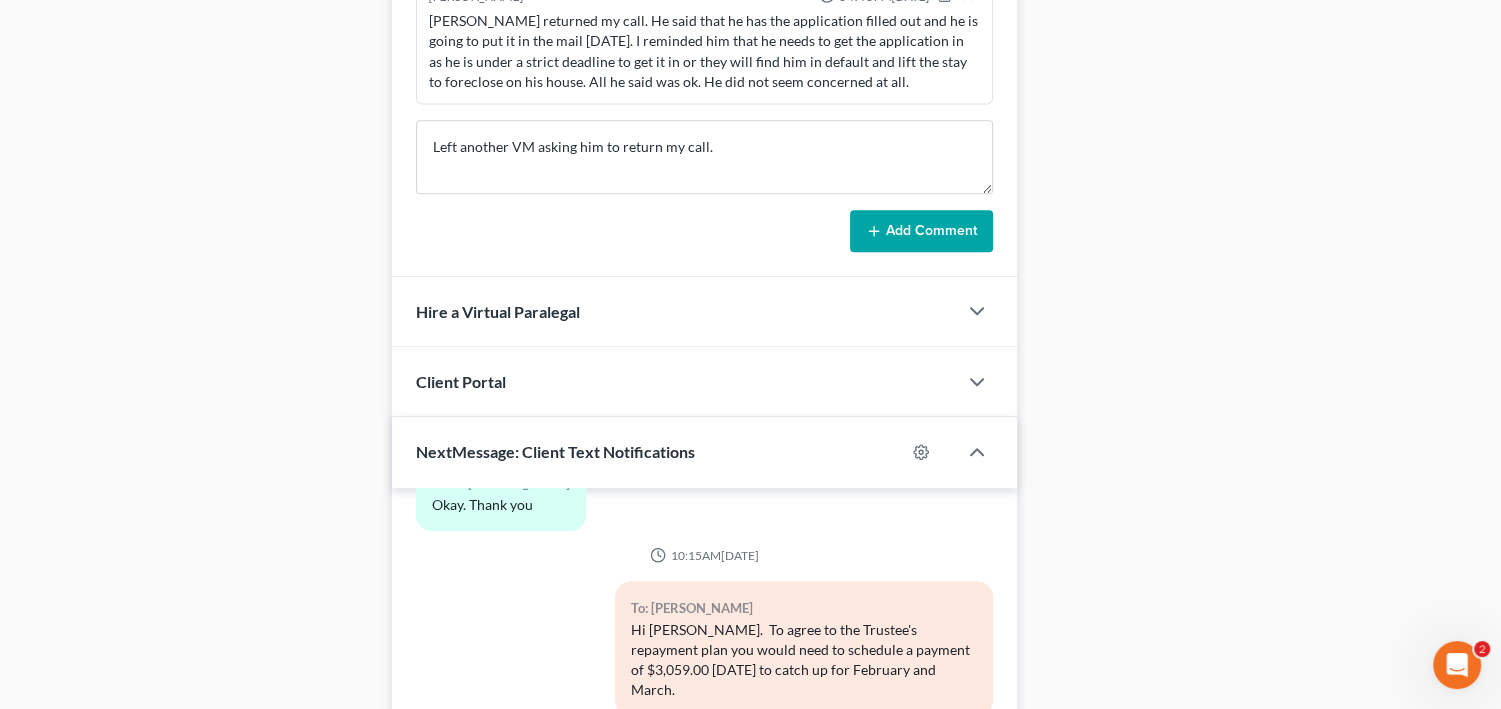 click on "Add Comment" at bounding box center (921, 231) 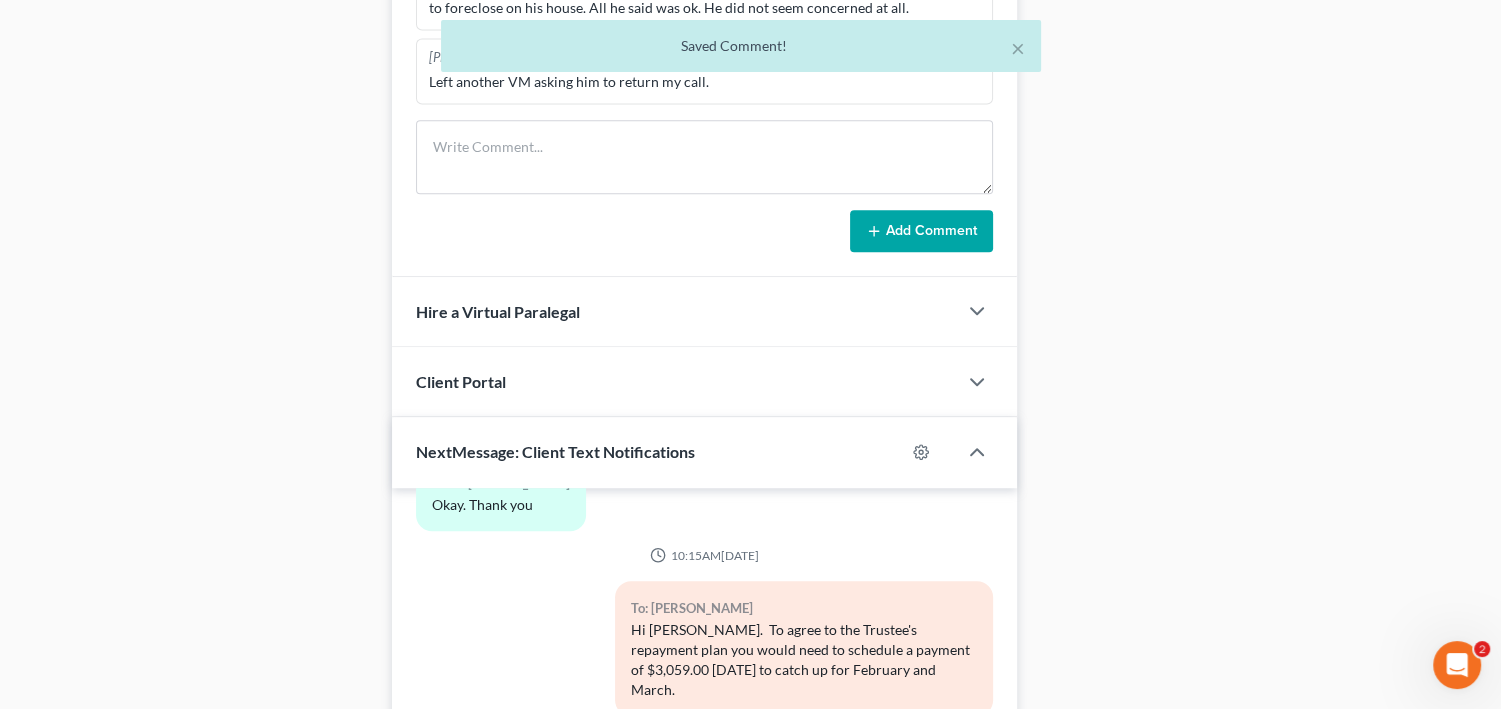 scroll, scrollTop: 5124, scrollLeft: 0, axis: vertical 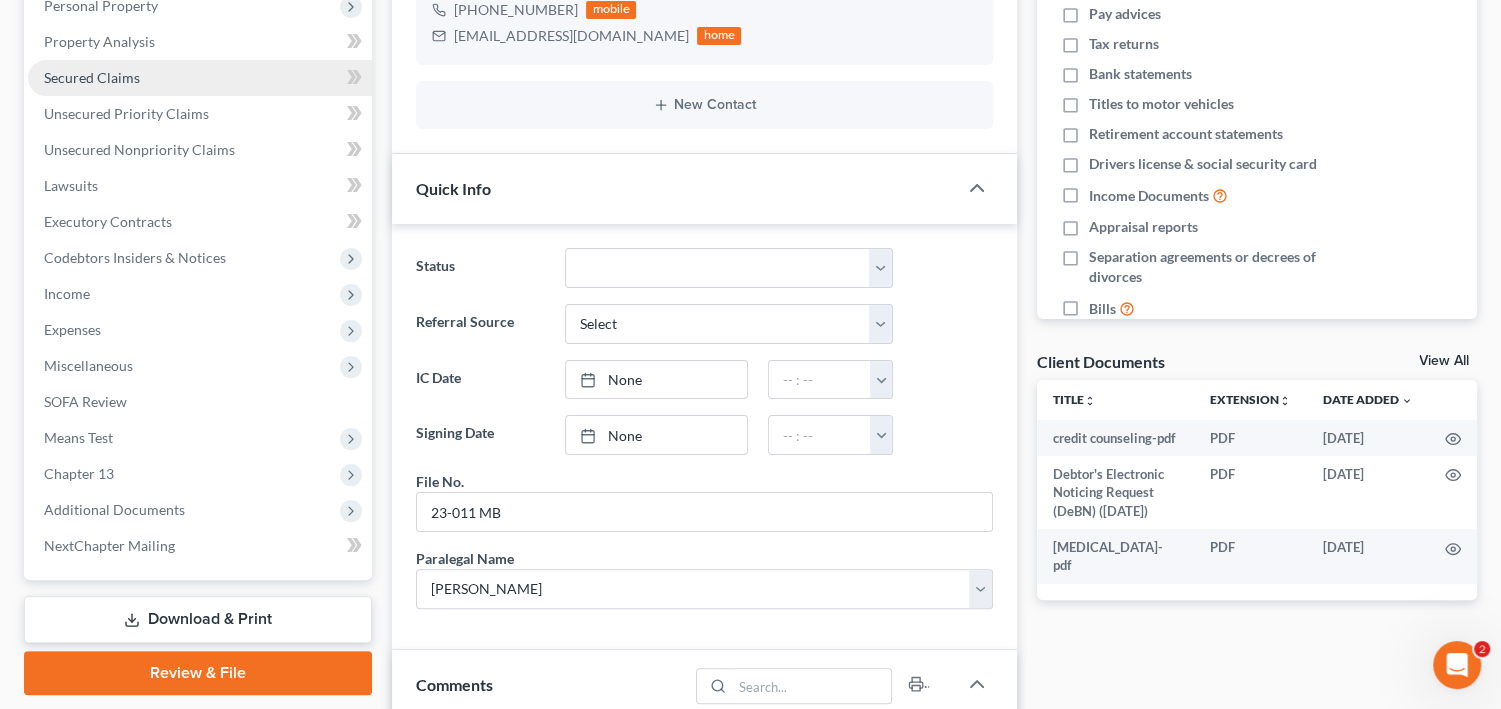click on "Secured Claims" at bounding box center (92, 77) 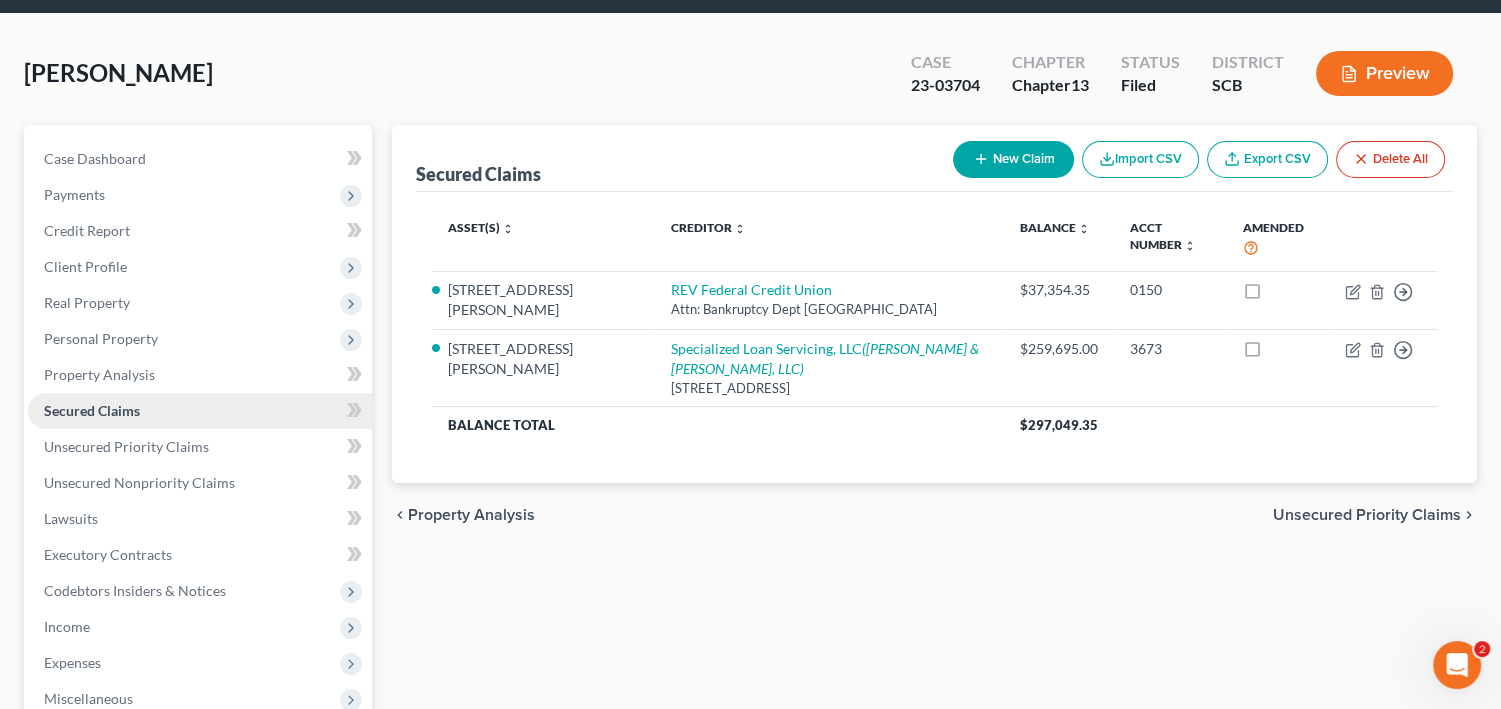scroll, scrollTop: 0, scrollLeft: 0, axis: both 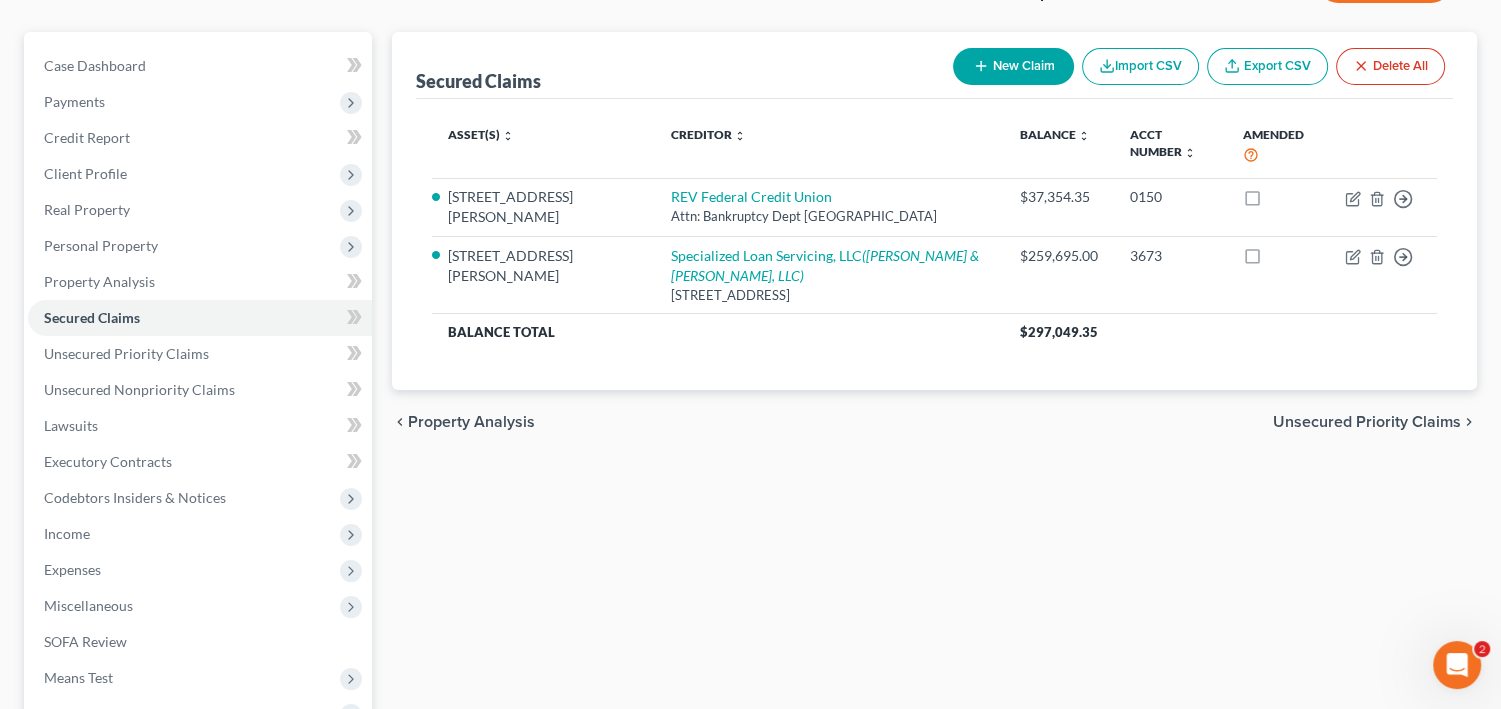 click on "Unsecured Priority Claims" at bounding box center (1367, 422) 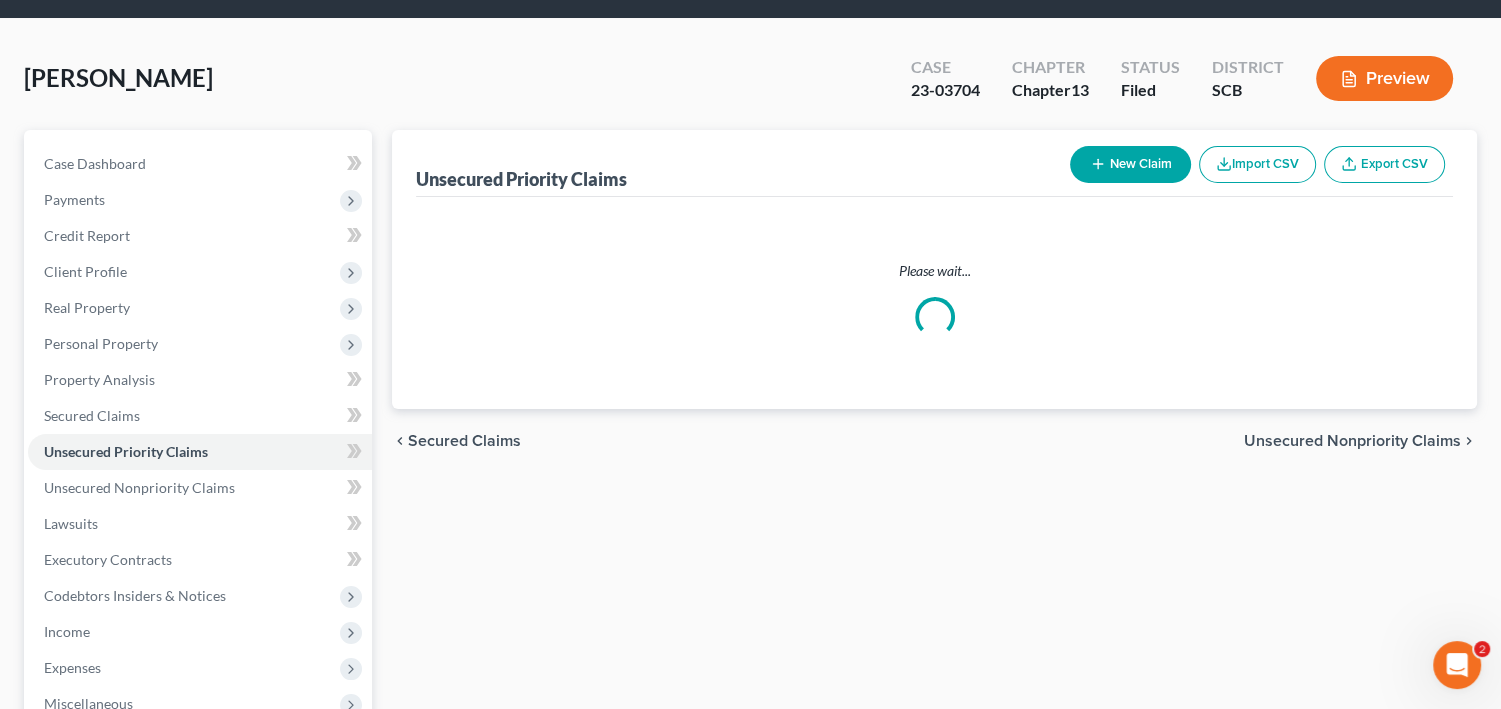 scroll, scrollTop: 0, scrollLeft: 0, axis: both 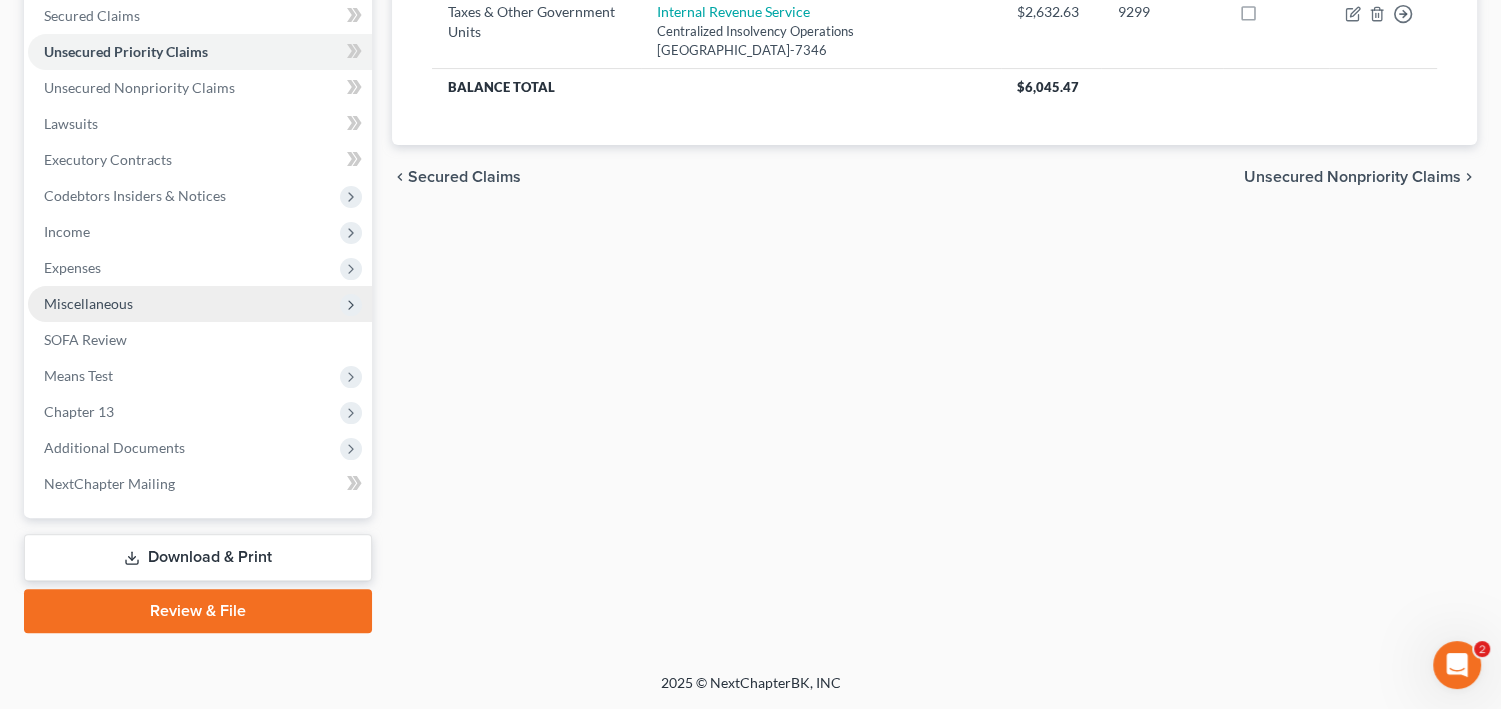 click on "Miscellaneous" at bounding box center (200, 304) 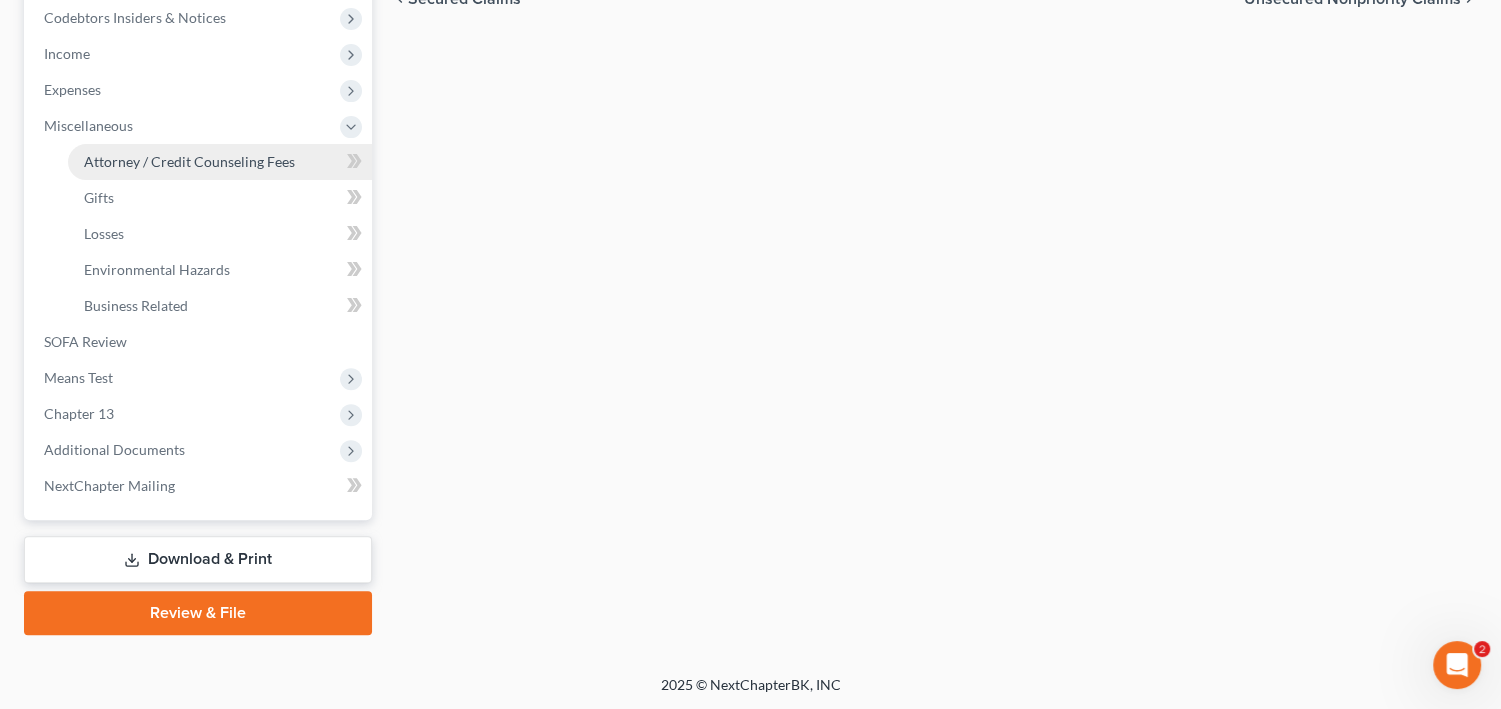 click on "Attorney / Credit Counseling Fees" at bounding box center [189, 161] 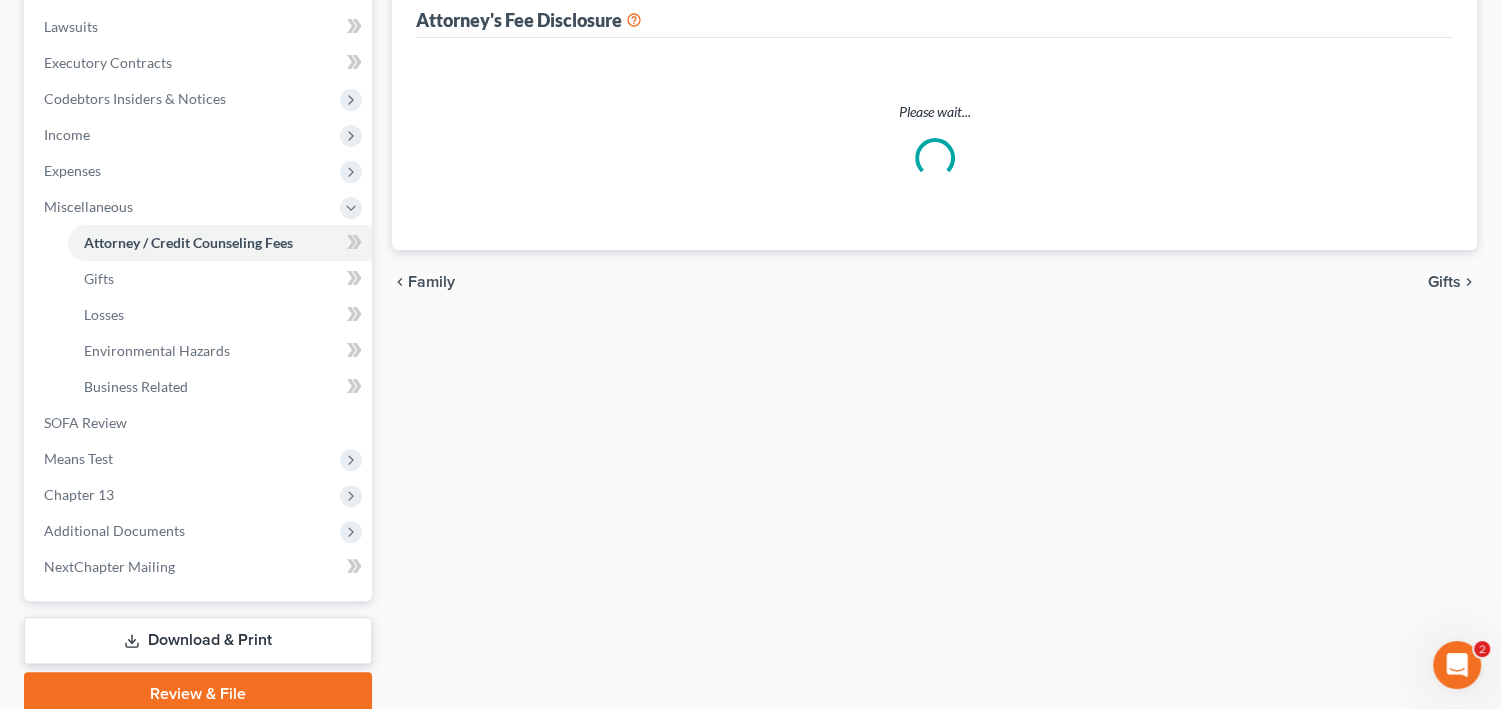 select on "0" 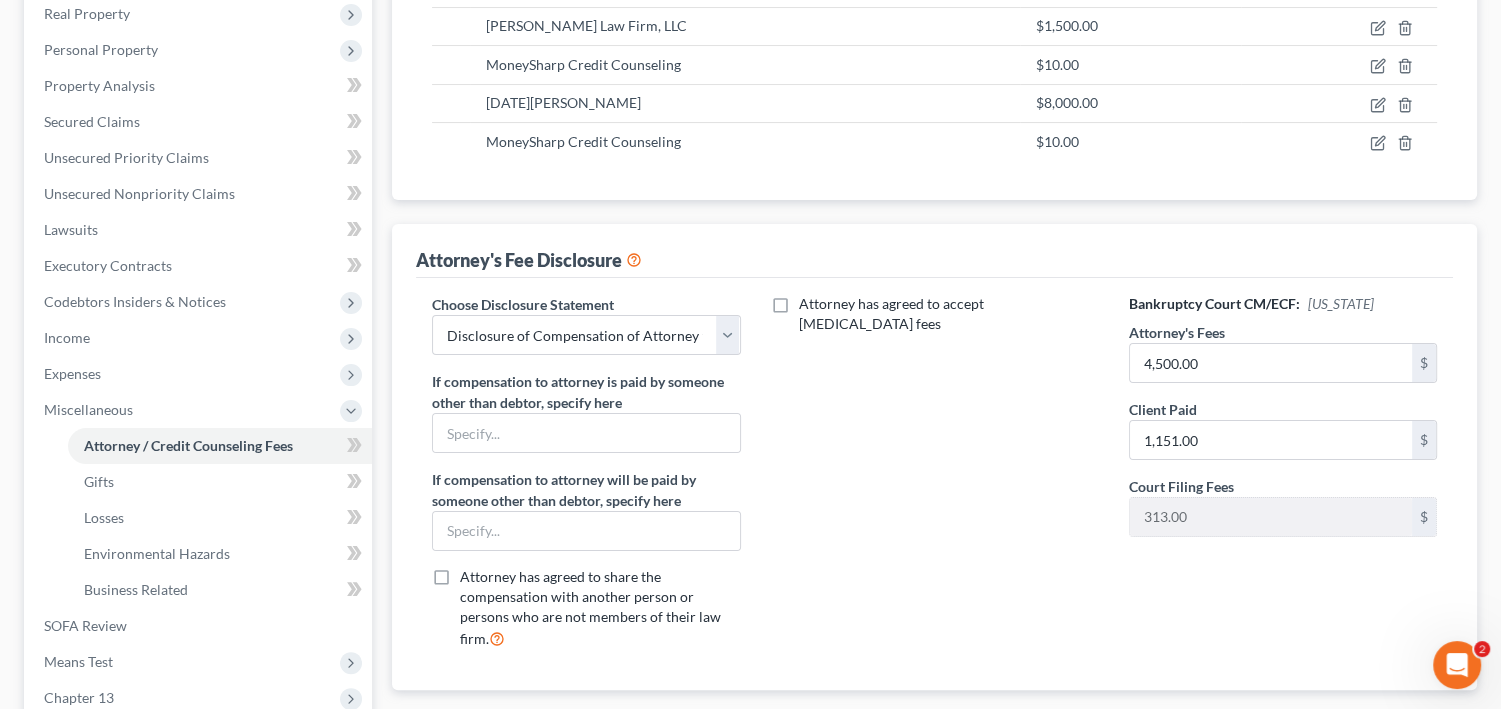 scroll, scrollTop: 336, scrollLeft: 0, axis: vertical 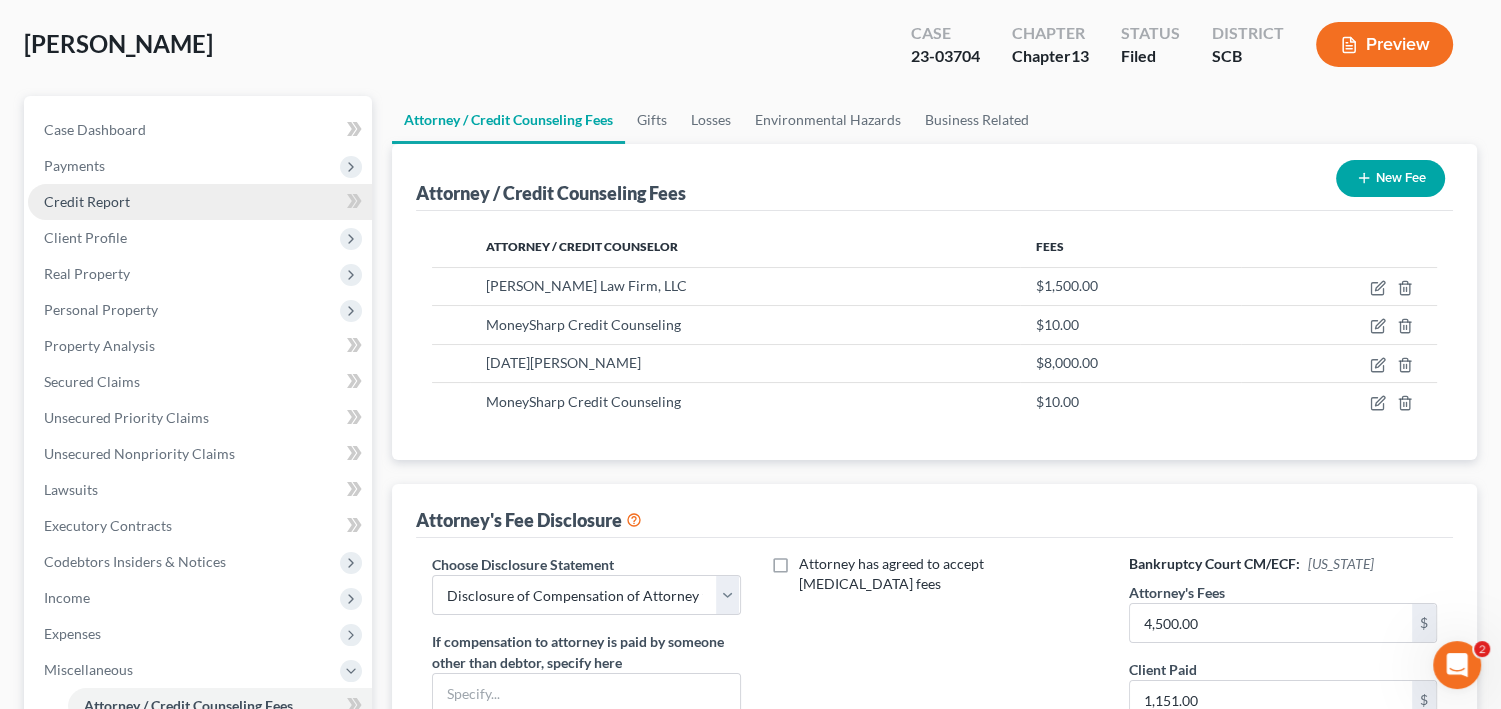 click on "Credit Report" at bounding box center (200, 202) 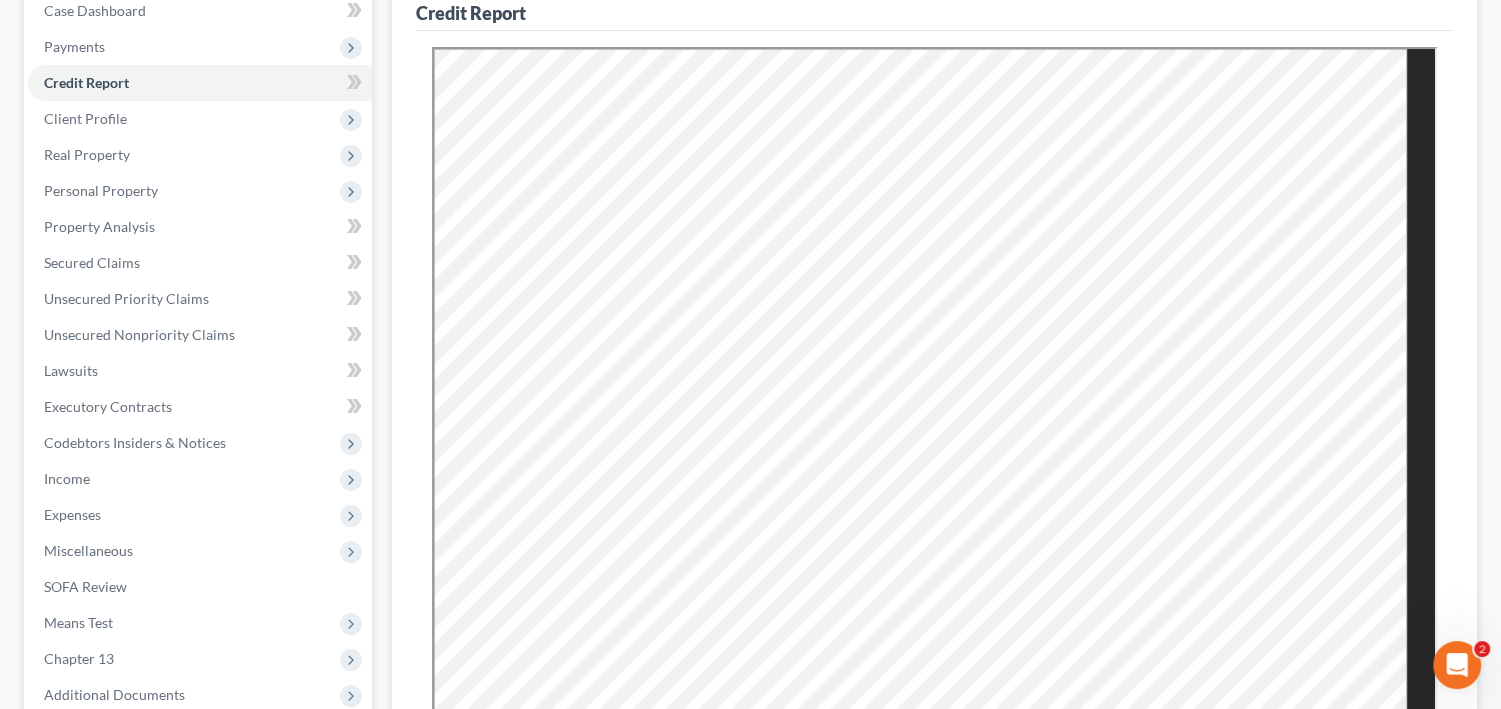 scroll, scrollTop: 240, scrollLeft: 0, axis: vertical 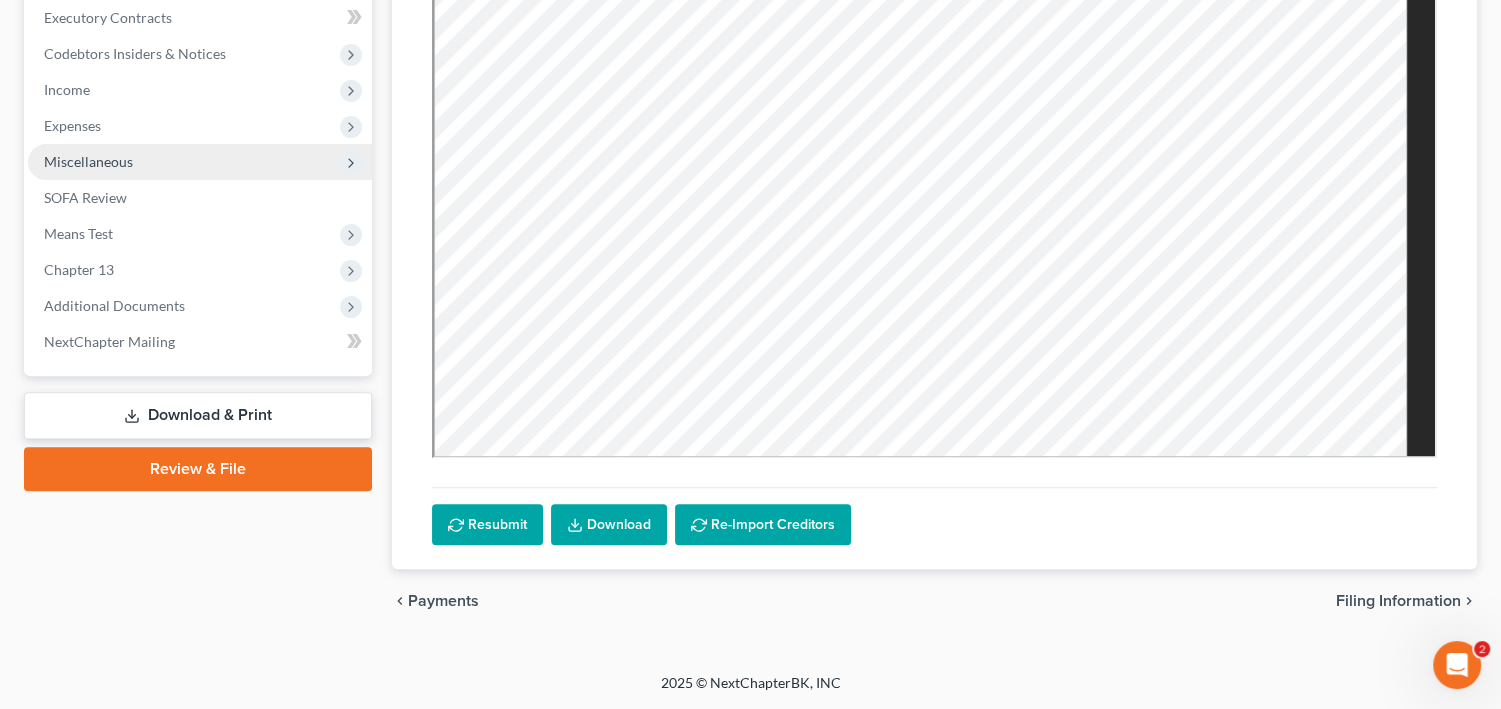 click on "Miscellaneous" at bounding box center [88, 161] 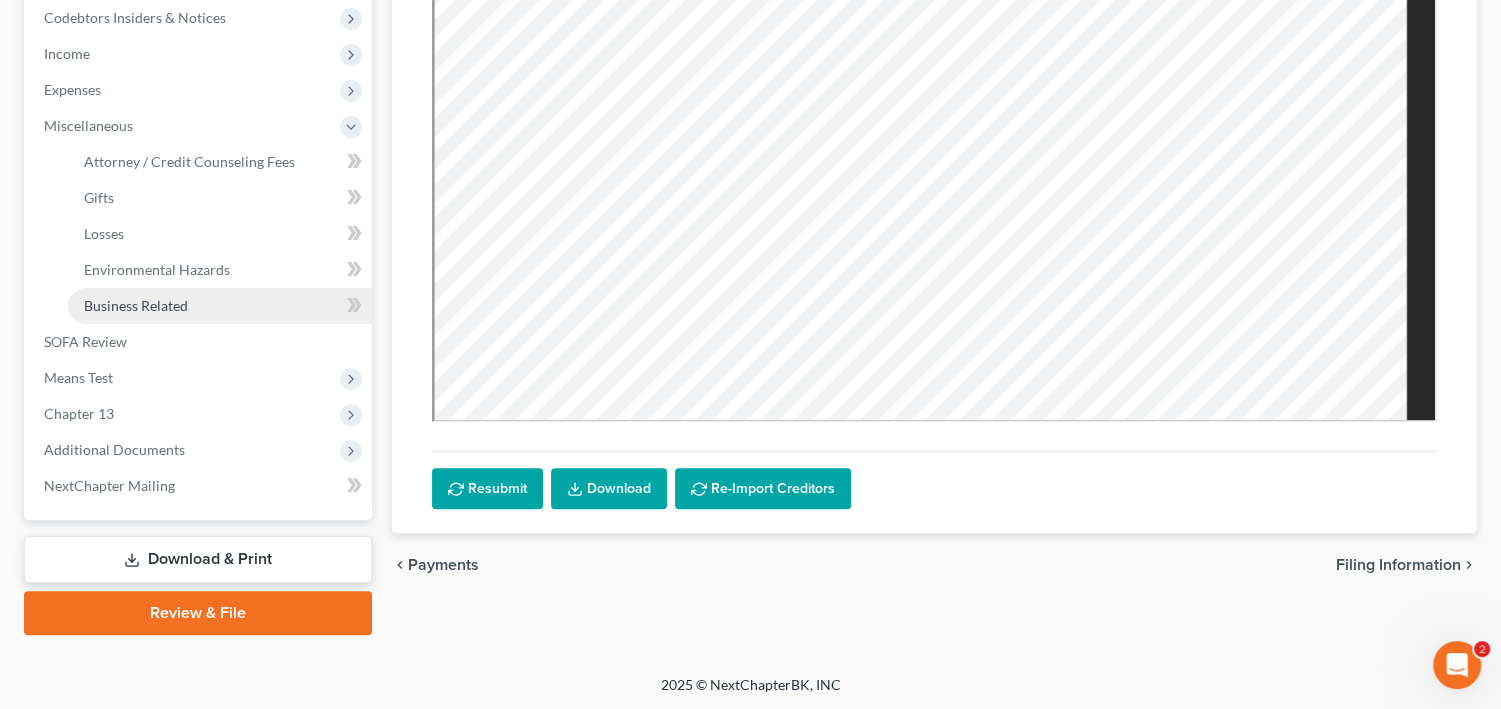 click on "Business Related" at bounding box center (136, 305) 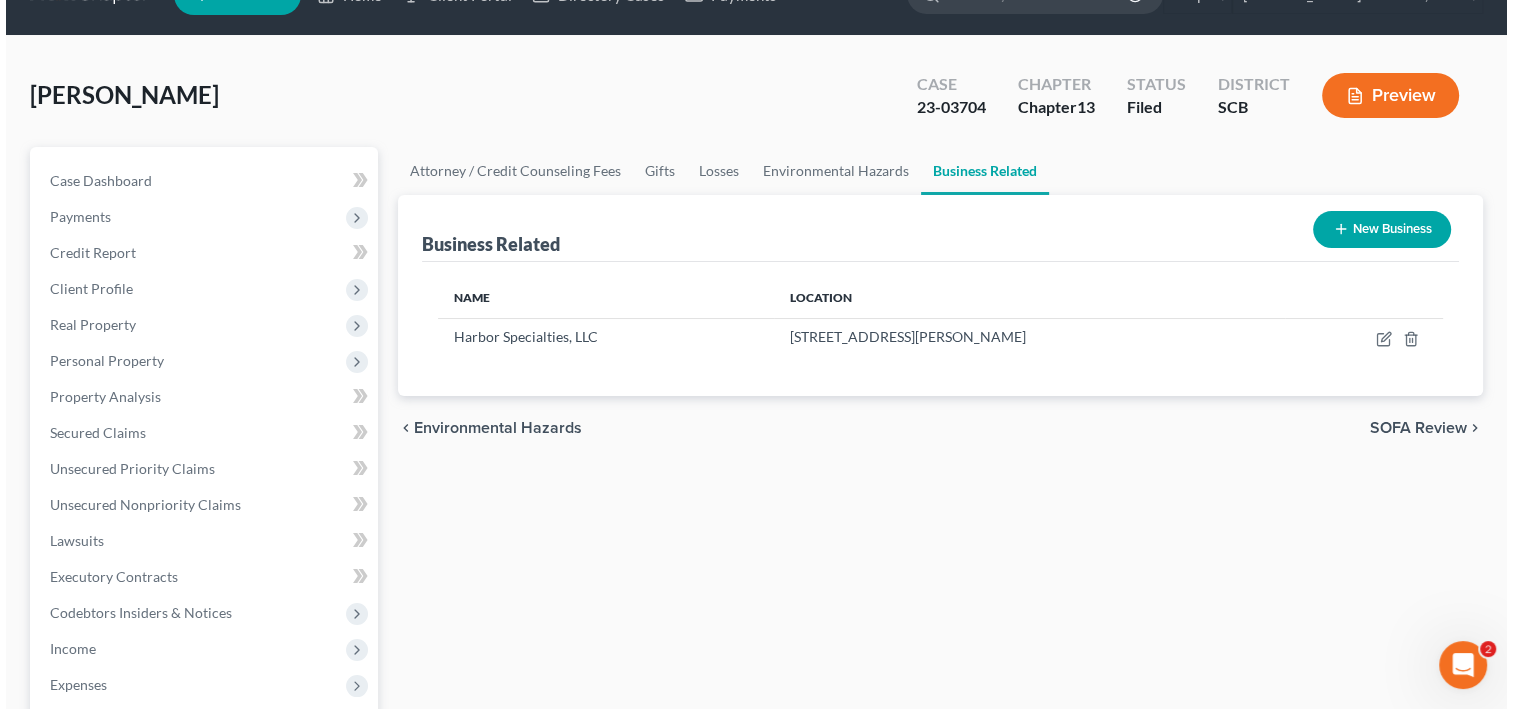 scroll, scrollTop: 0, scrollLeft: 0, axis: both 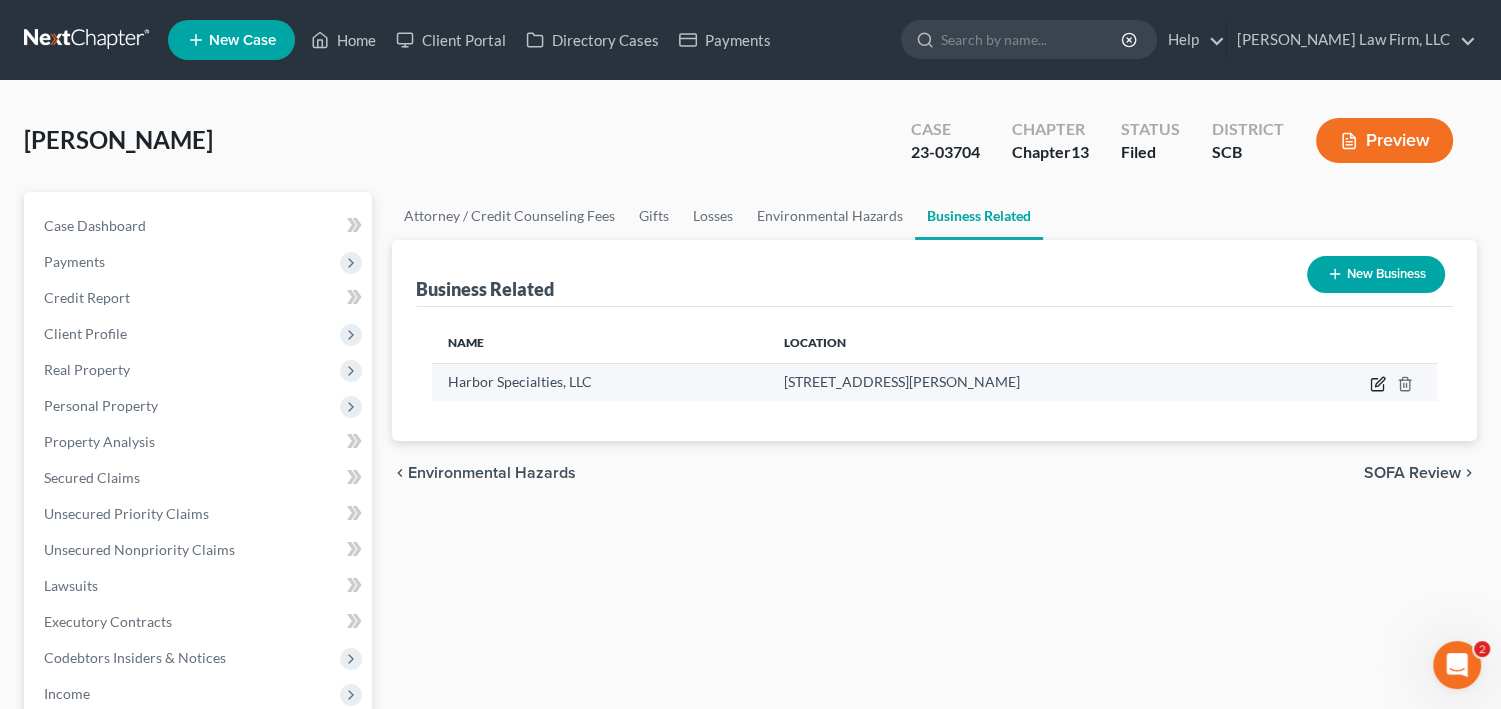 click 